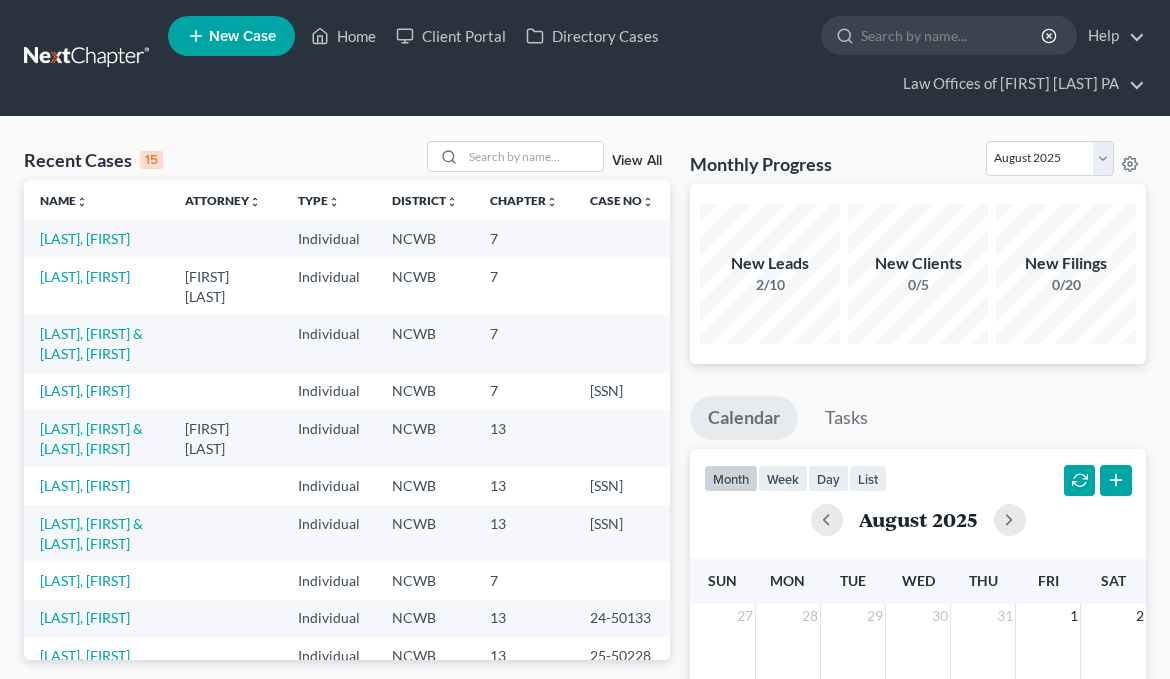 scroll, scrollTop: 0, scrollLeft: 0, axis: both 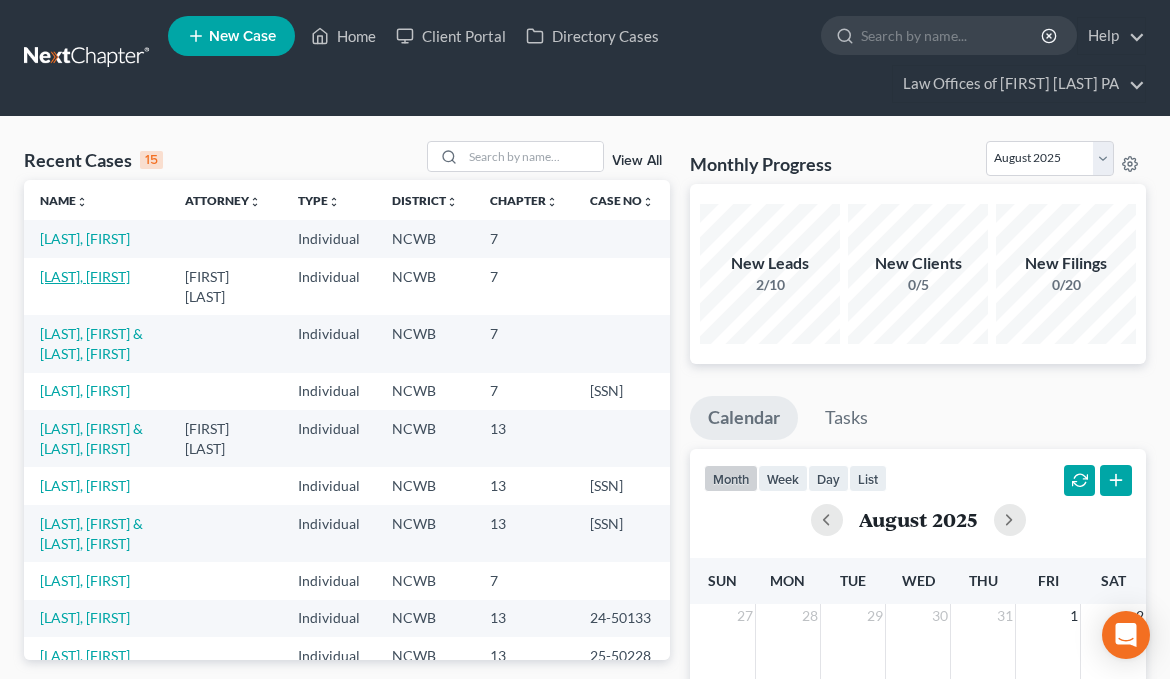 click on "[LAST], [FIRST]" at bounding box center (85, 276) 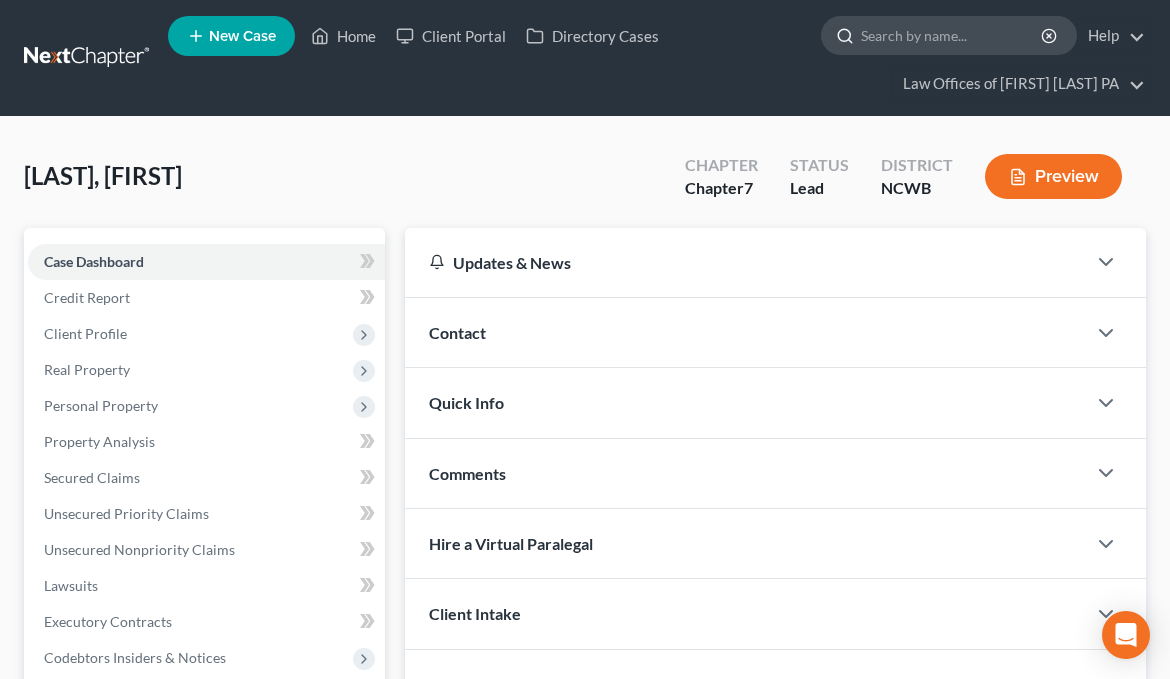 click at bounding box center [952, 35] 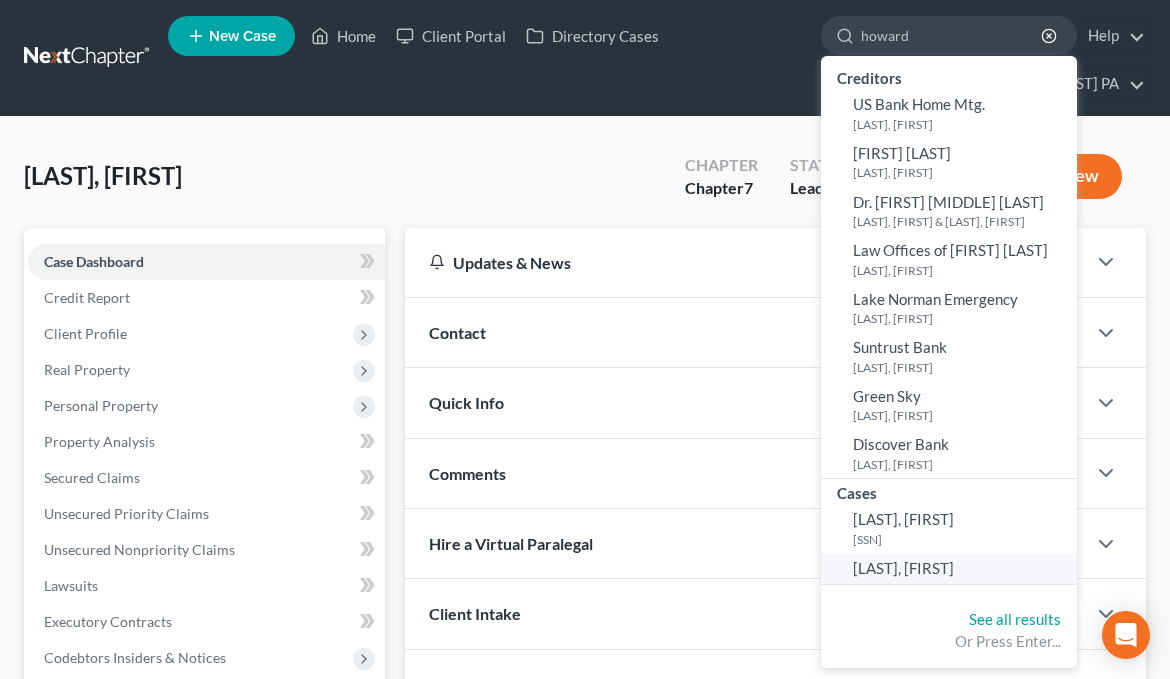 type on "howard" 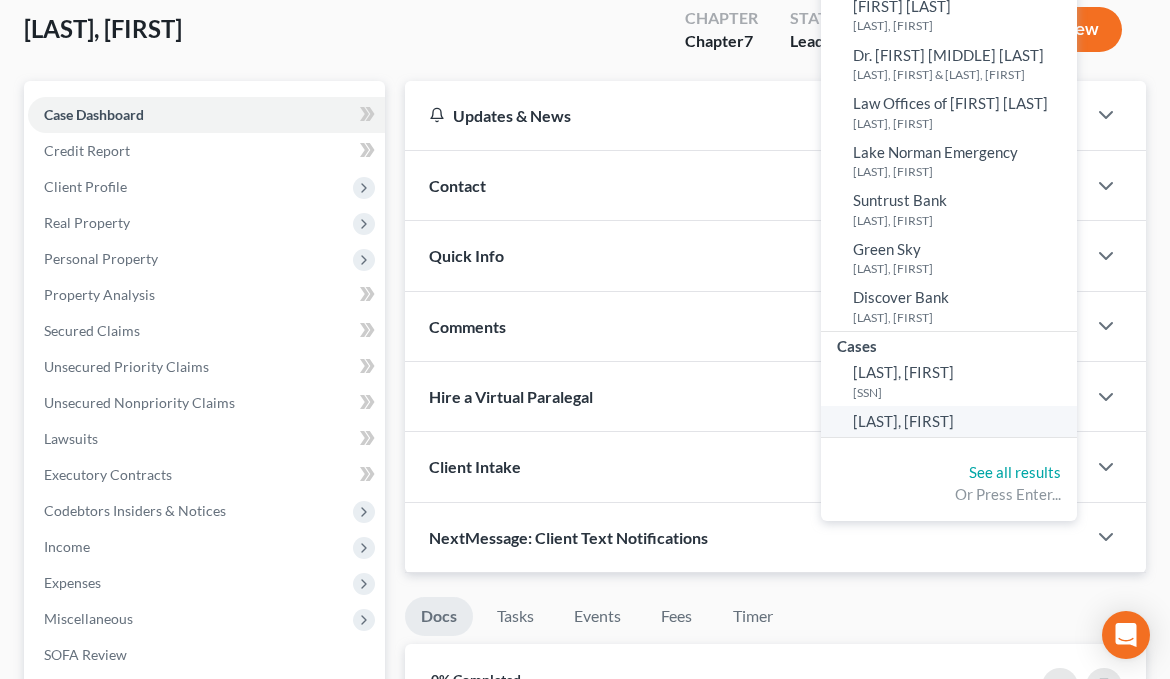 scroll, scrollTop: 200, scrollLeft: 0, axis: vertical 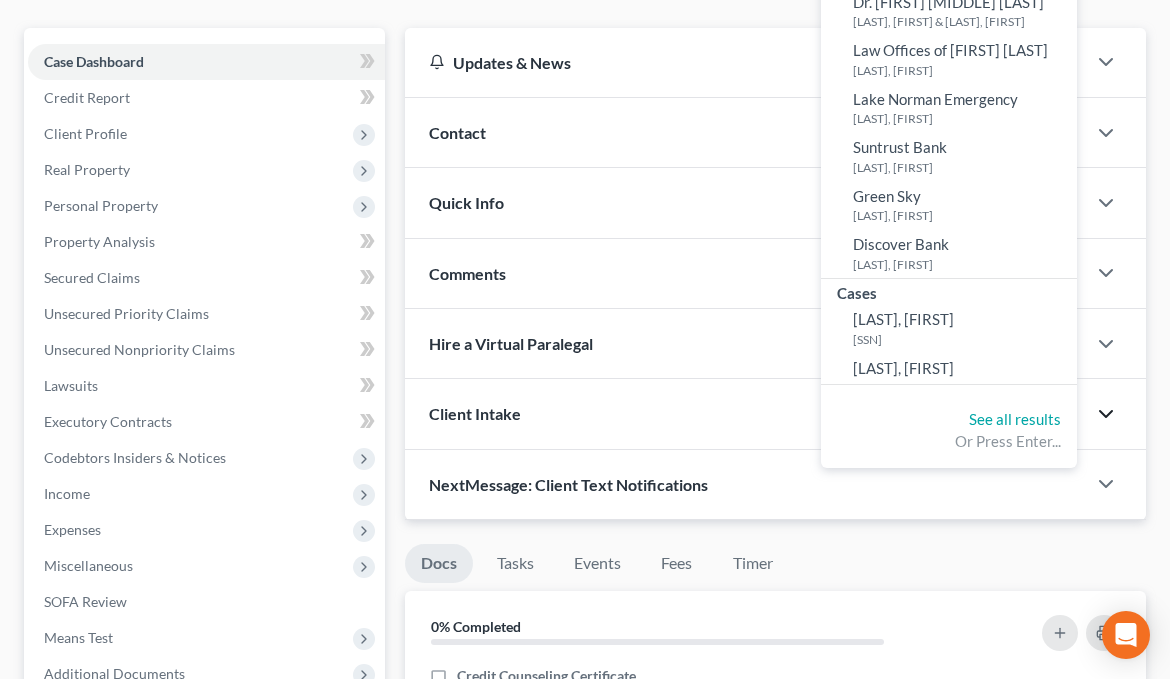 click 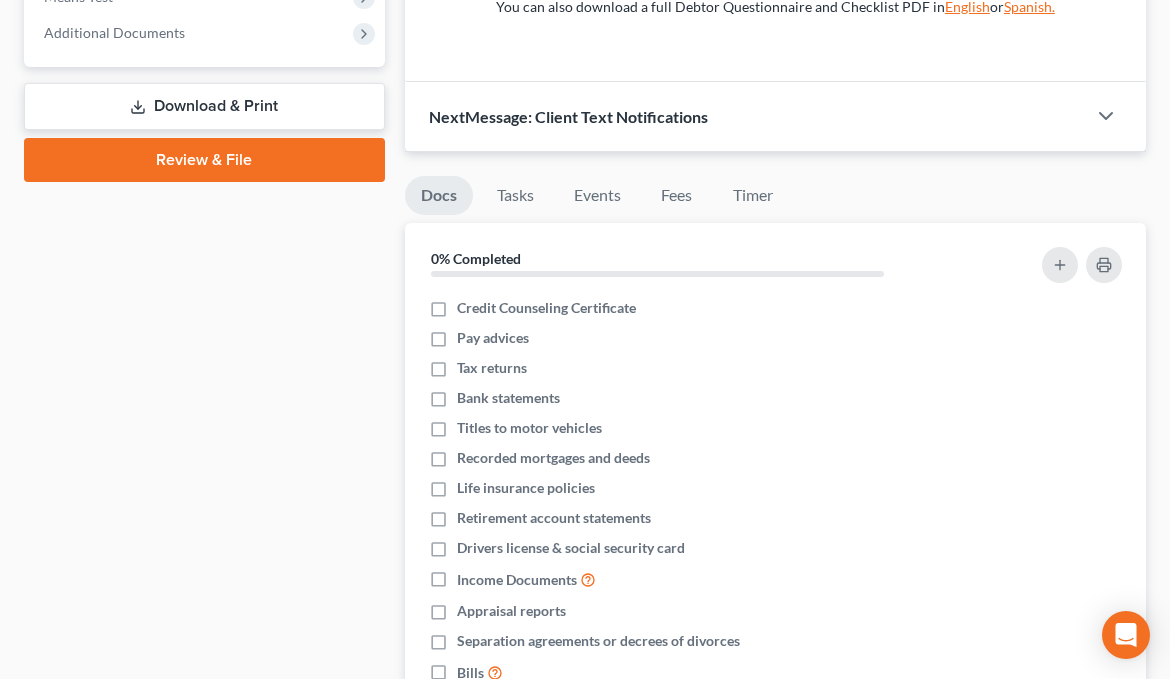 scroll, scrollTop: 900, scrollLeft: 0, axis: vertical 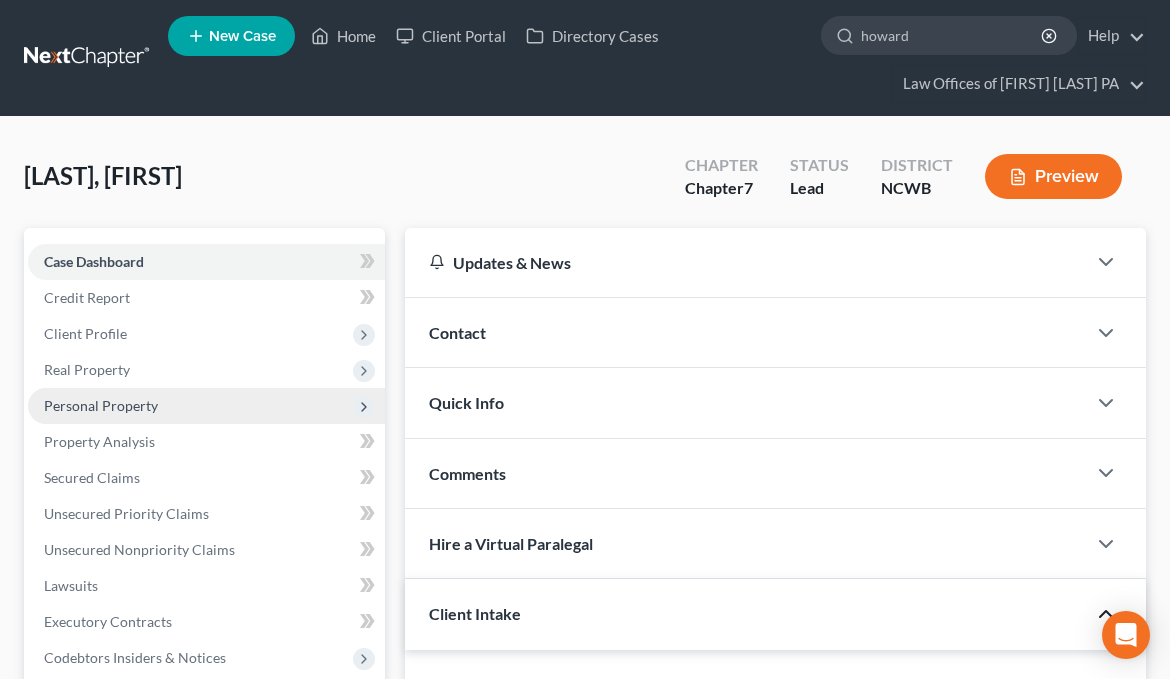 click on "Personal Property" at bounding box center [101, 405] 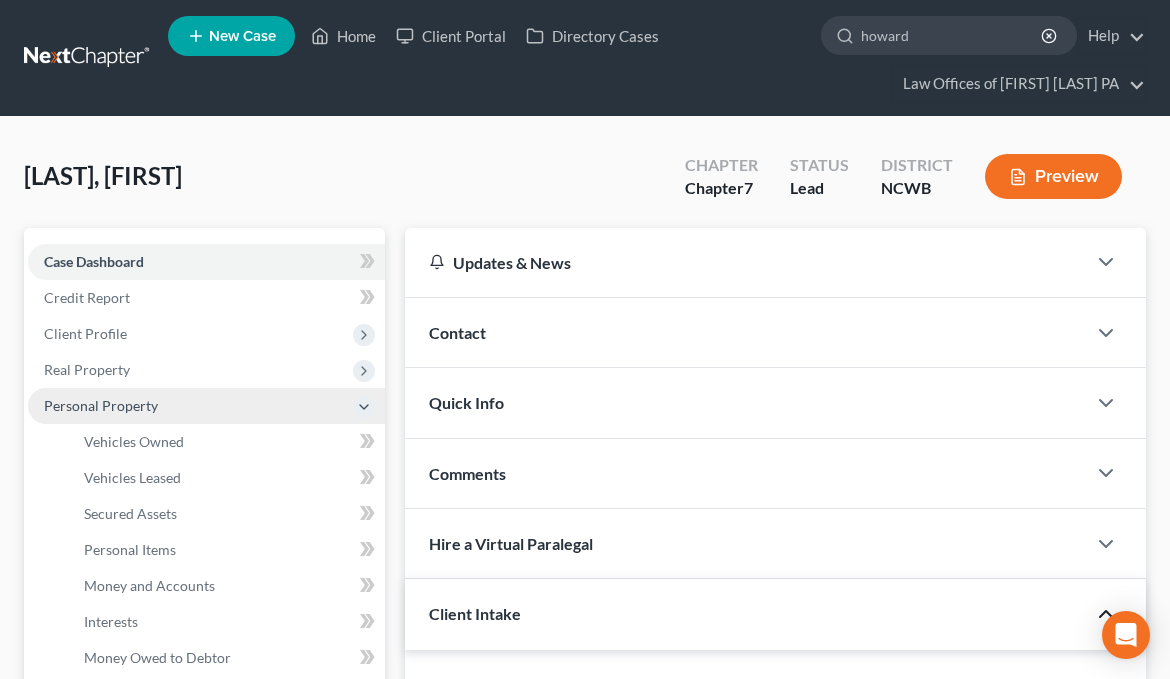 click on "Personal Property" at bounding box center [101, 405] 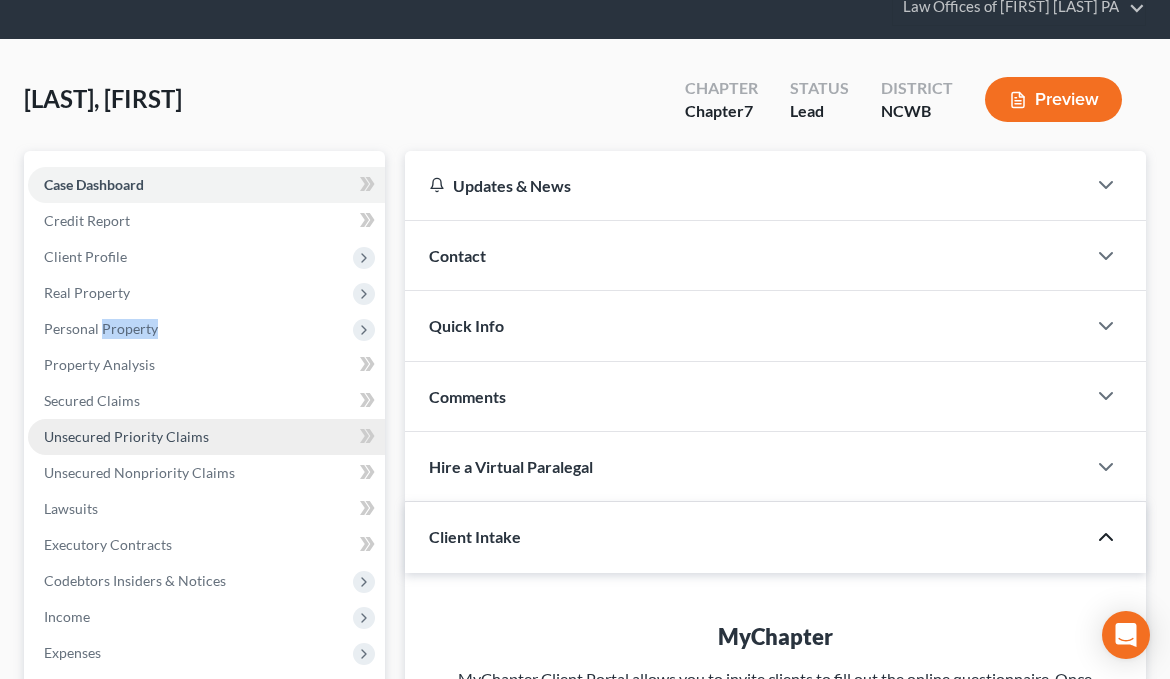 scroll, scrollTop: 100, scrollLeft: 0, axis: vertical 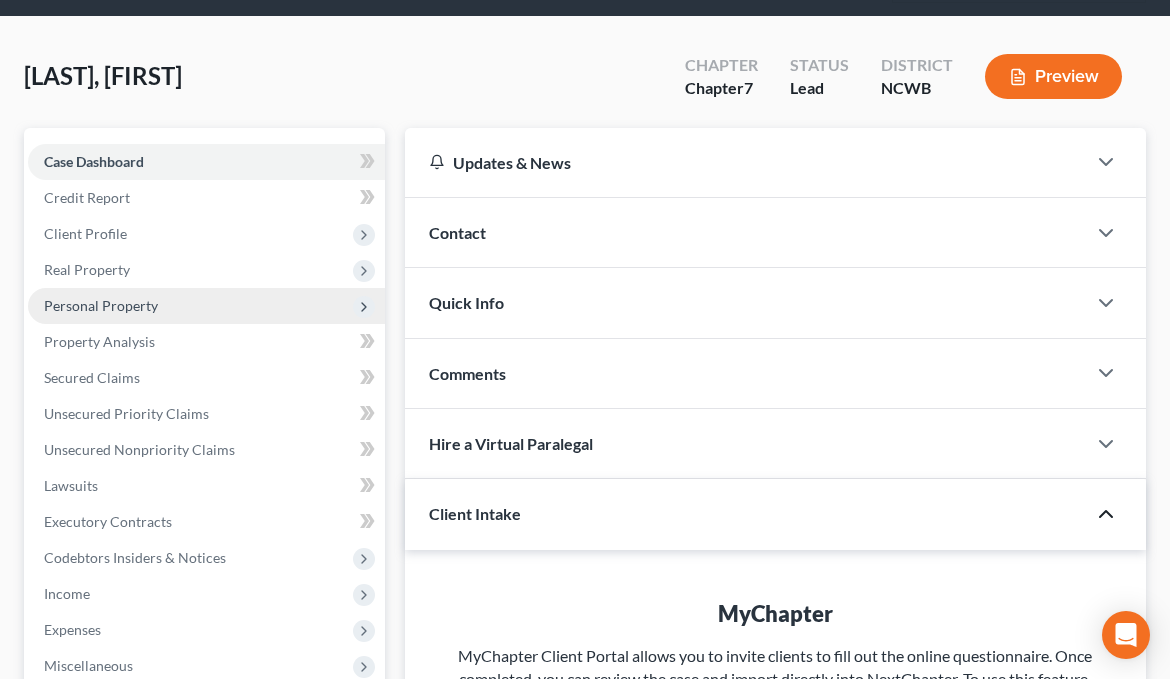 click 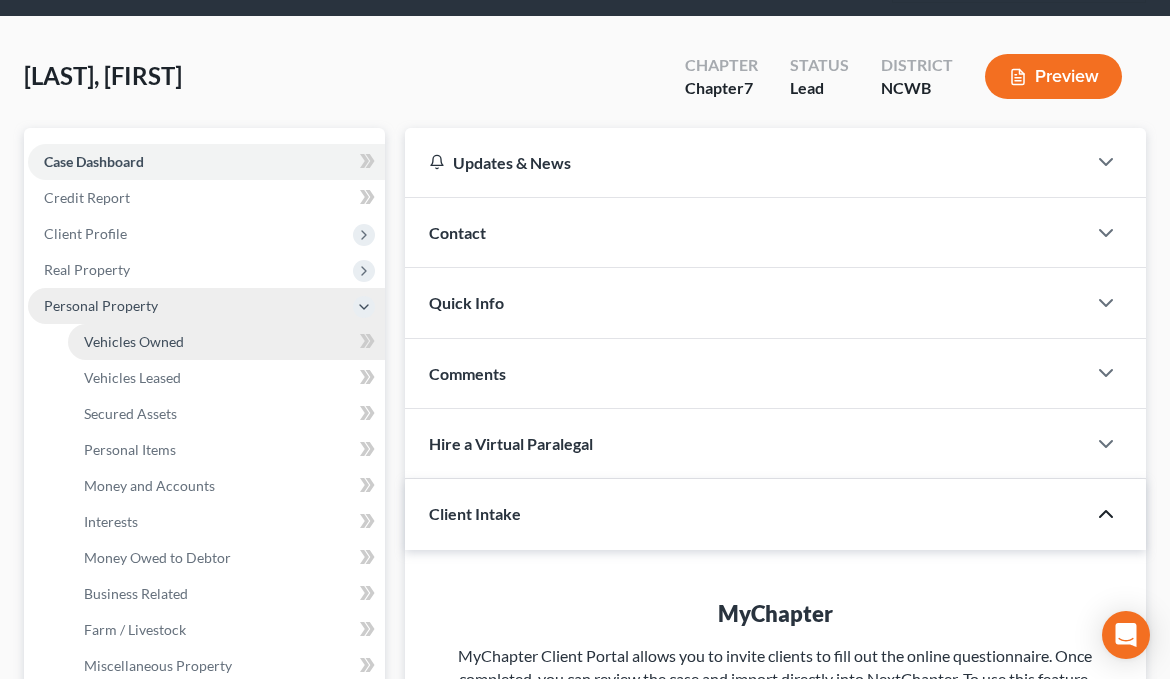click on "Vehicles Owned" at bounding box center (134, 341) 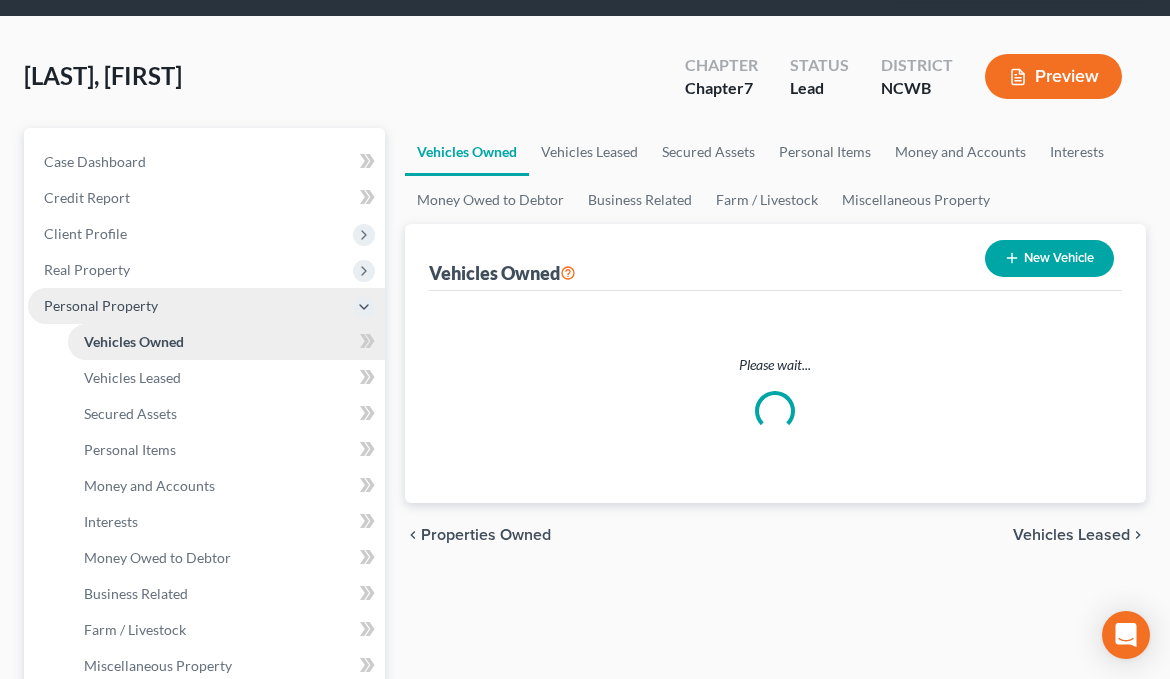 type 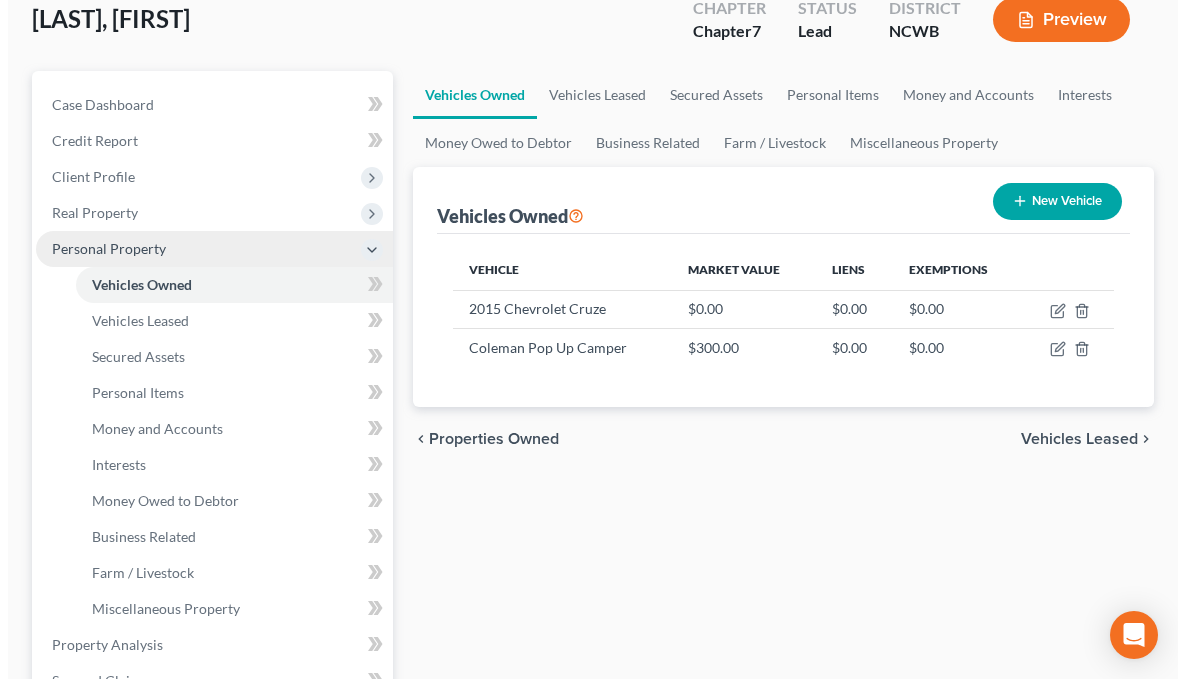 scroll, scrollTop: 200, scrollLeft: 0, axis: vertical 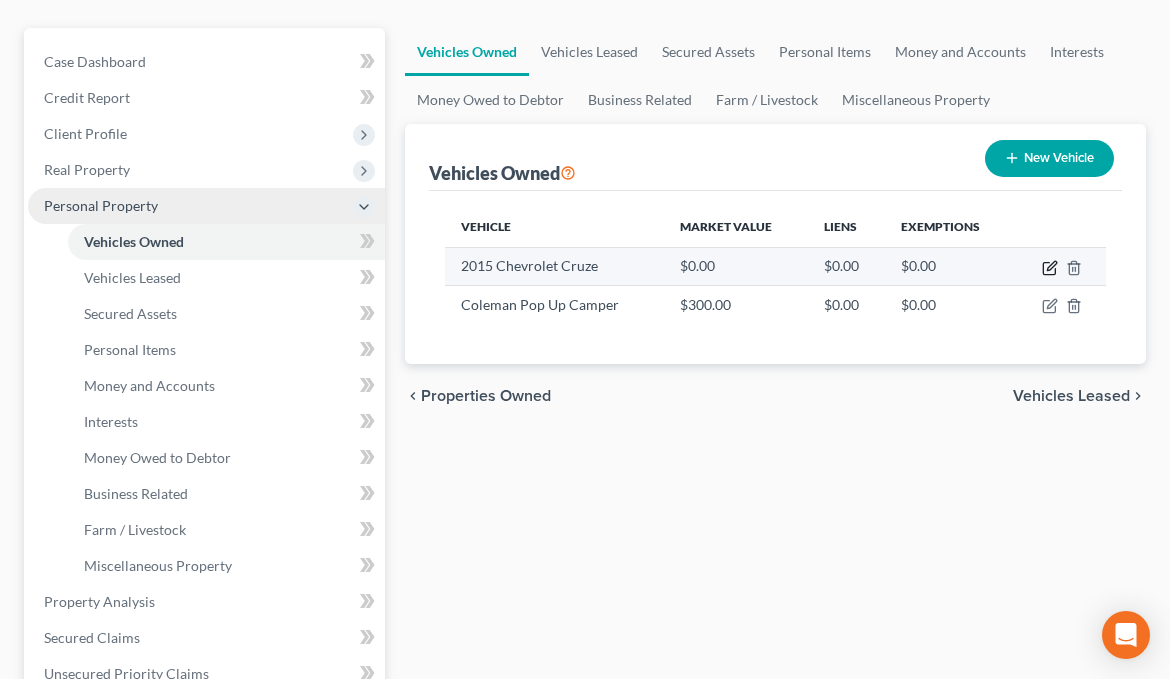 click 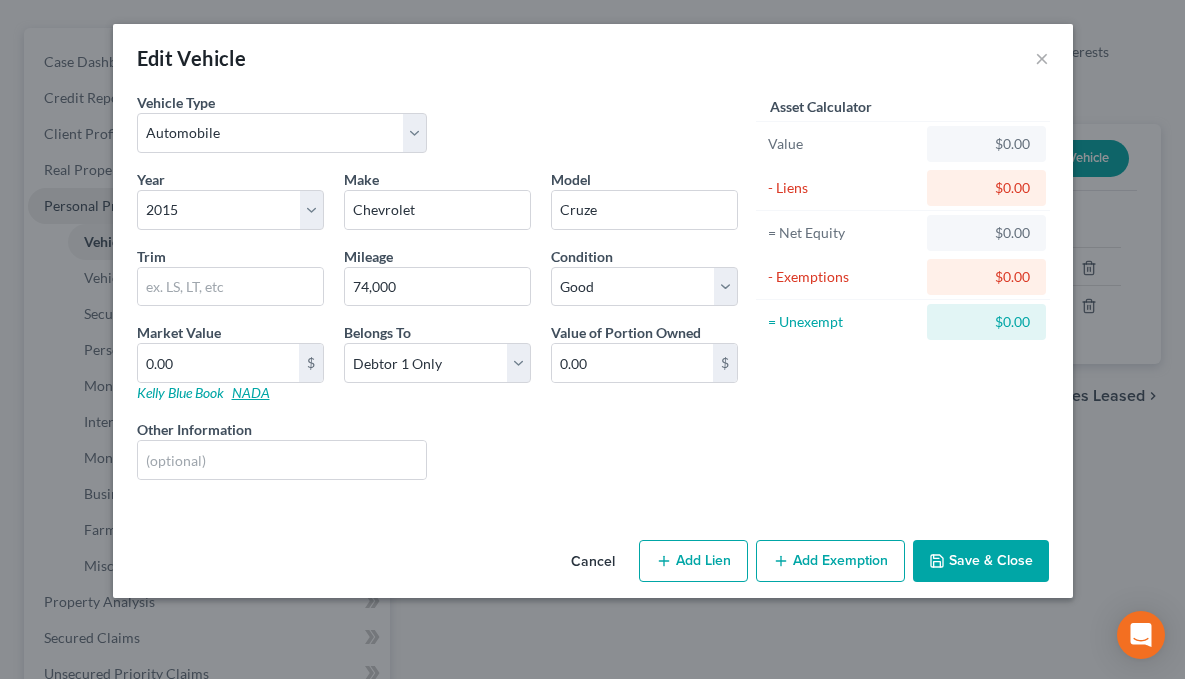 click on "NADA" at bounding box center [251, 392] 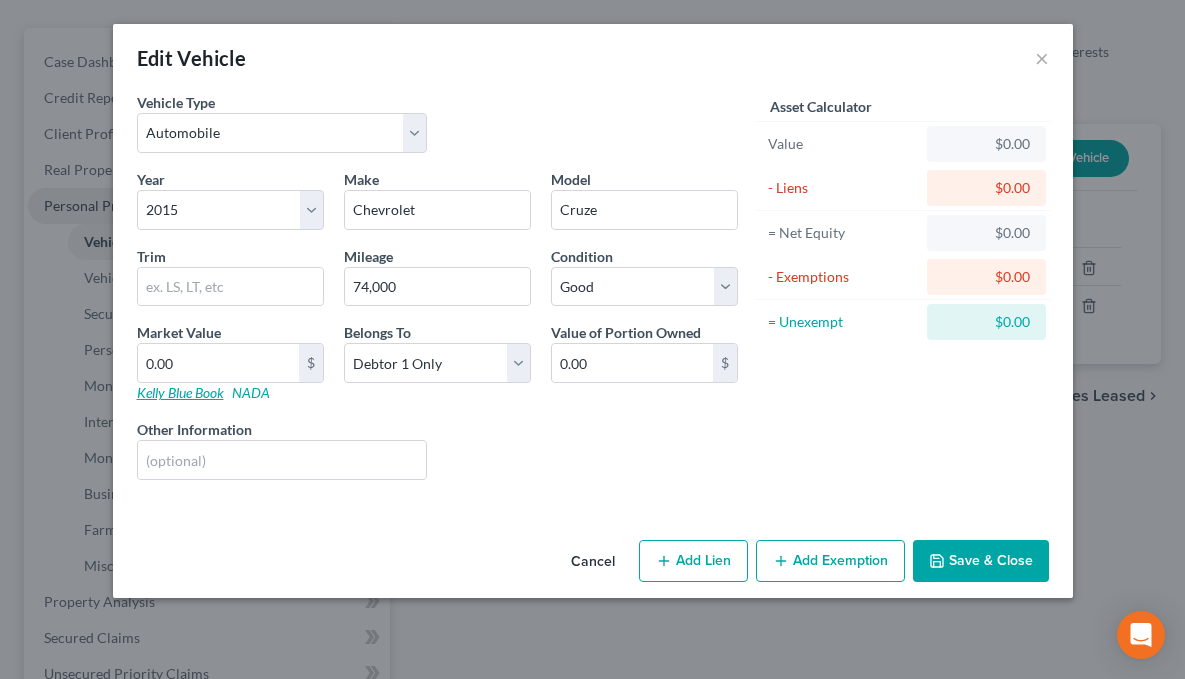 click on "Kelly Blue Book" at bounding box center (180, 392) 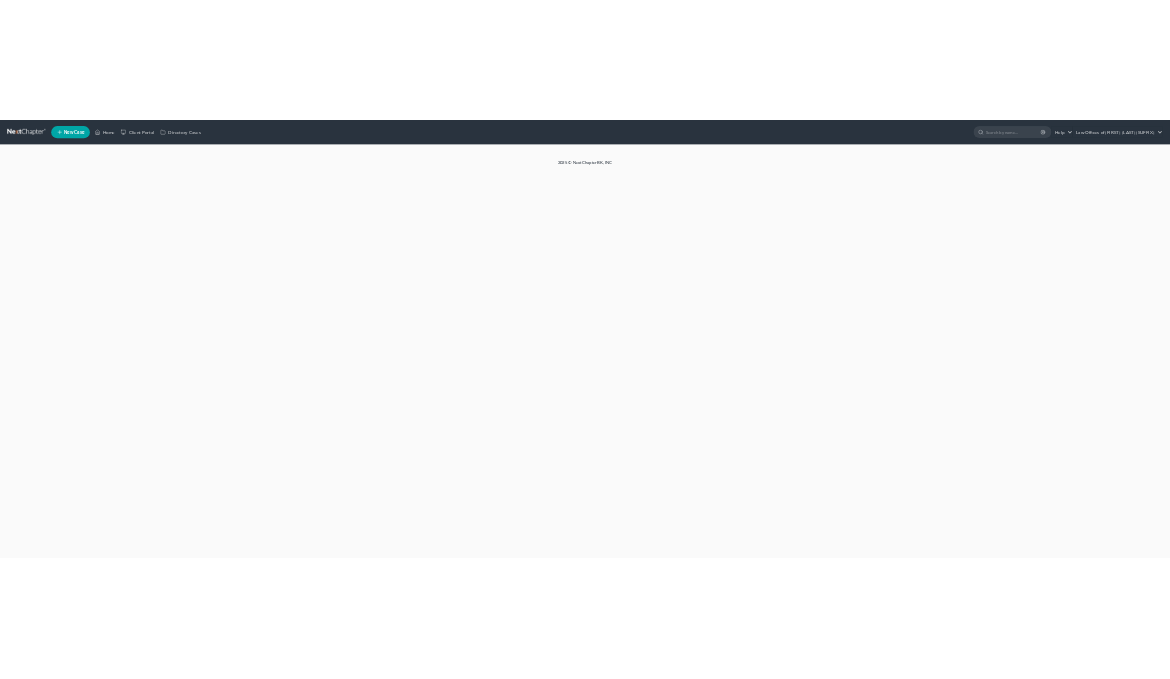 scroll, scrollTop: 0, scrollLeft: 0, axis: both 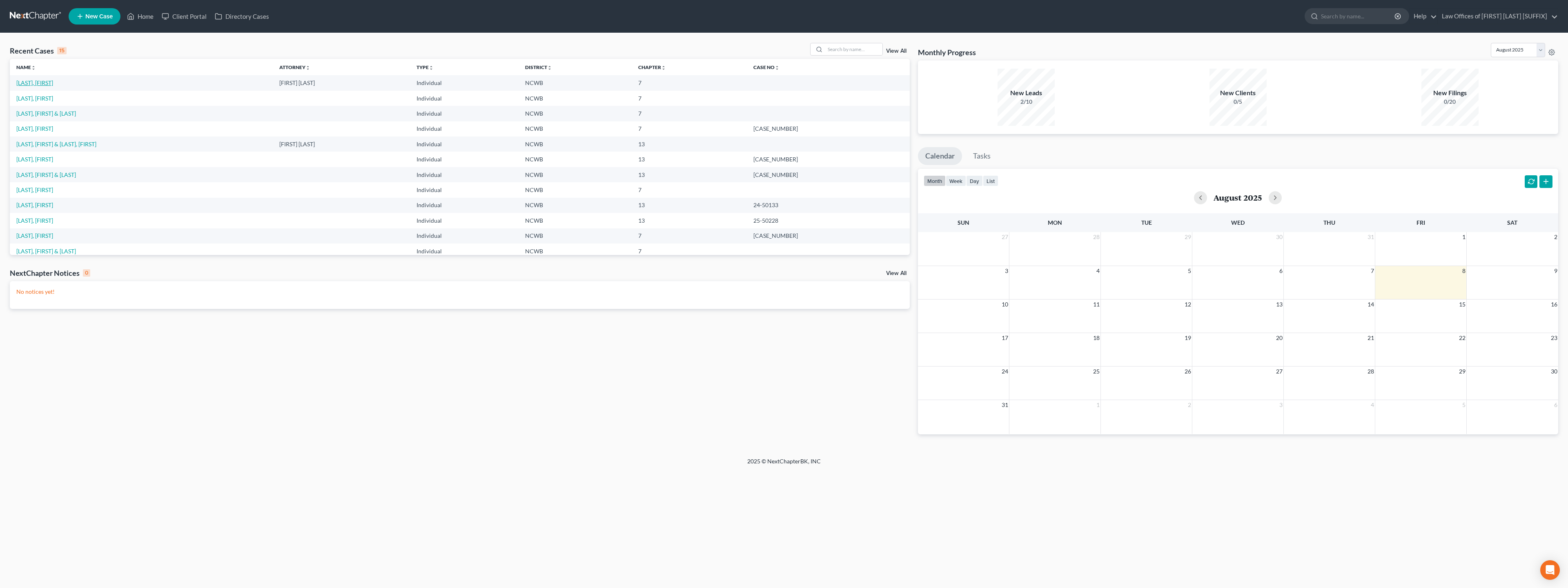 click on "[LAST], [FIRST]" at bounding box center [35, 83] 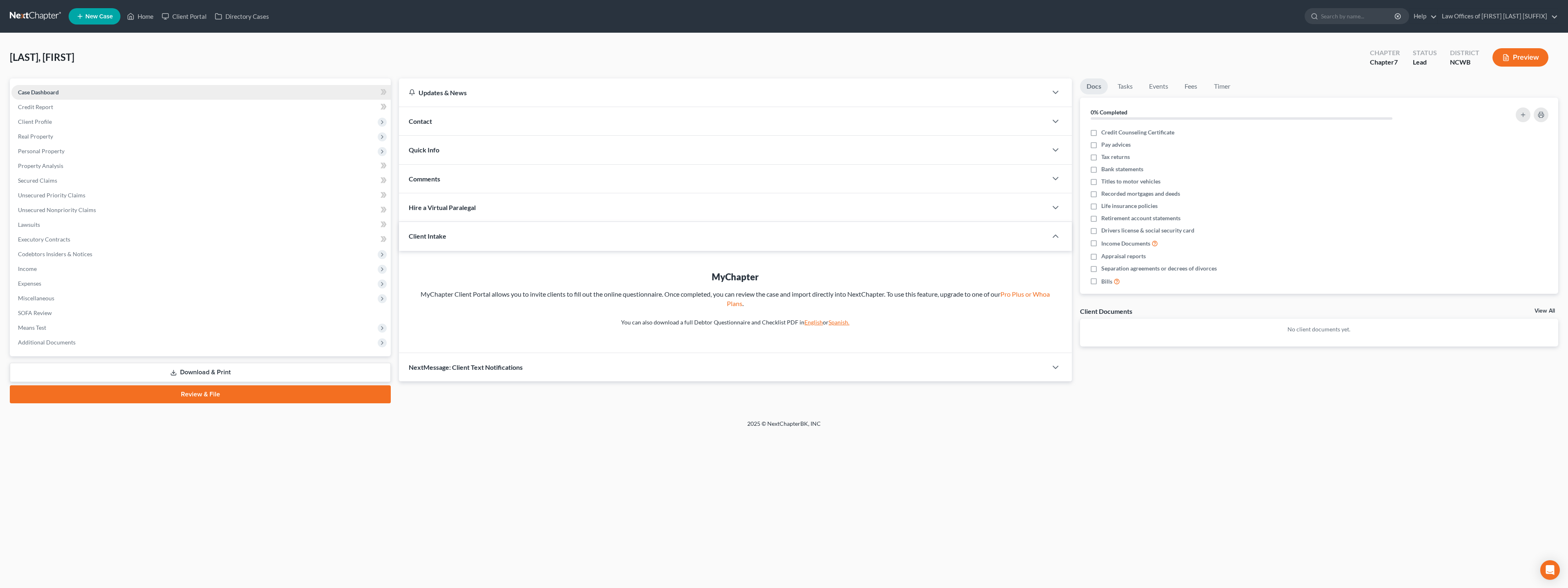 click on "Case Dashboard" at bounding box center (38, 92) 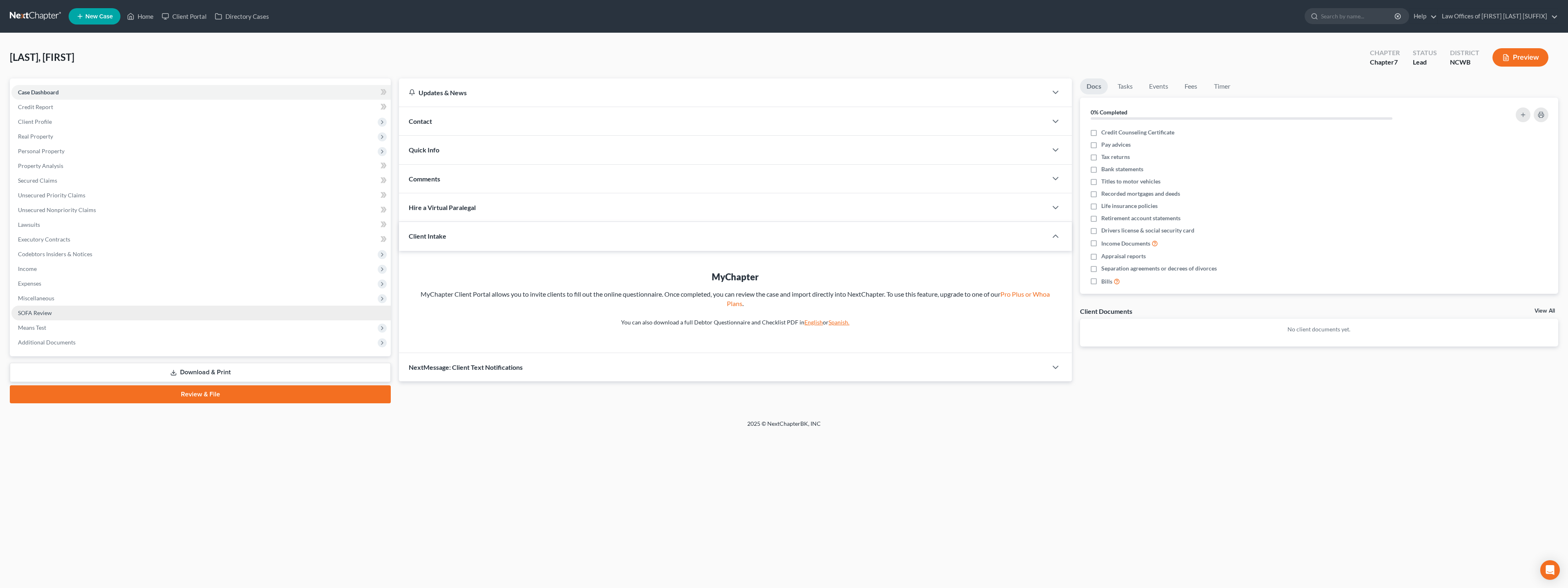 click on "SOFA Review" at bounding box center [35, 313] 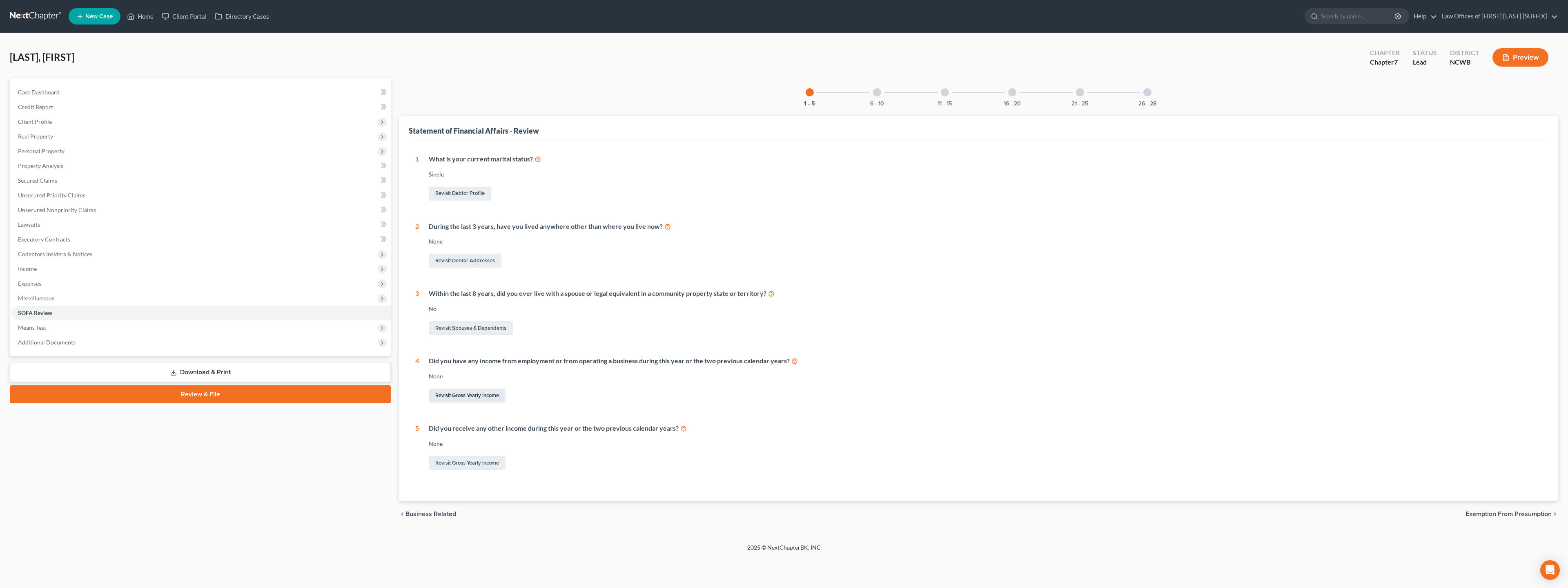 click on "Revisit Gross Yearly Income" at bounding box center (467, 396) 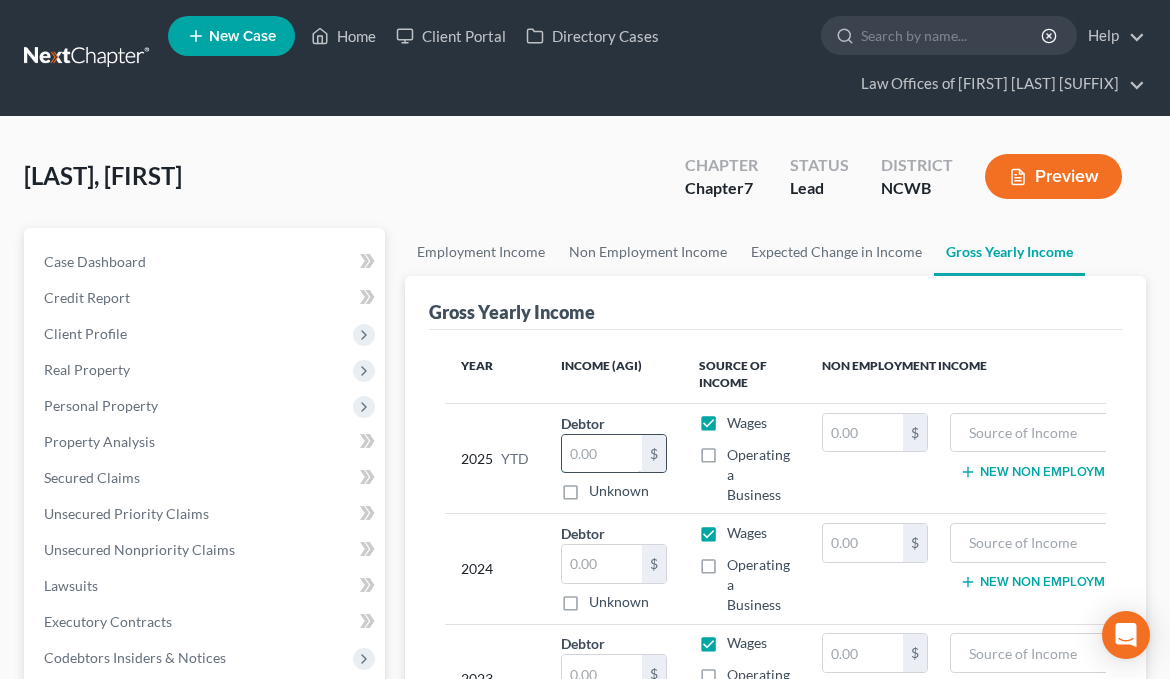 click at bounding box center [602, 454] 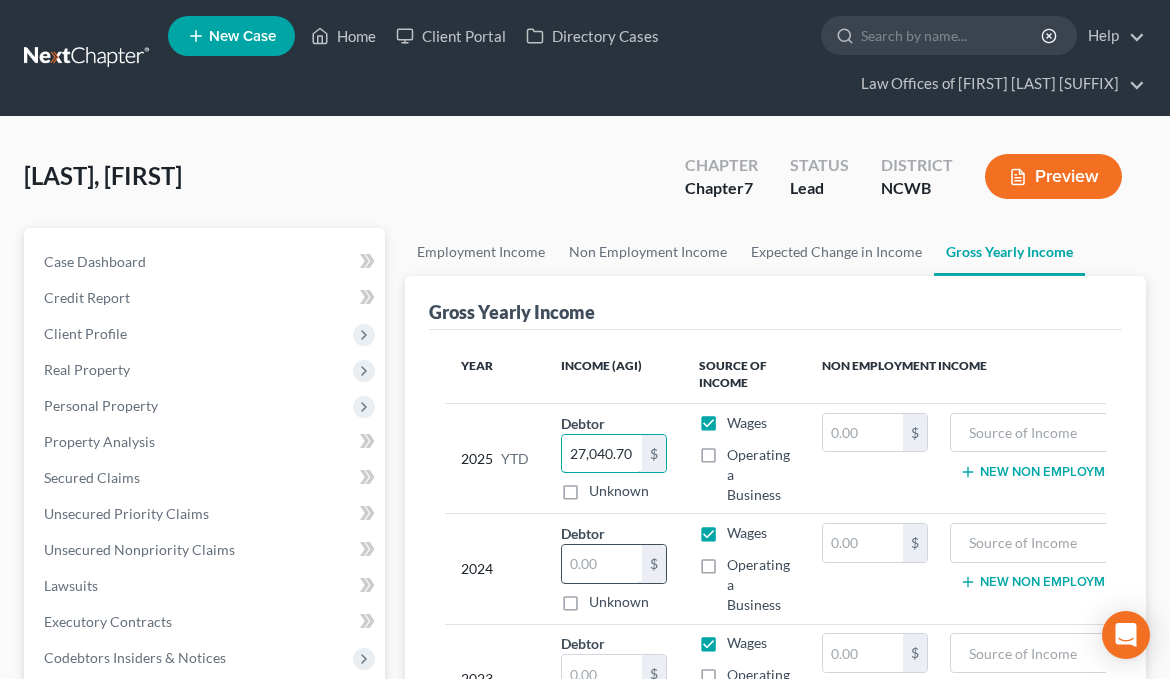 type on "27,040.70" 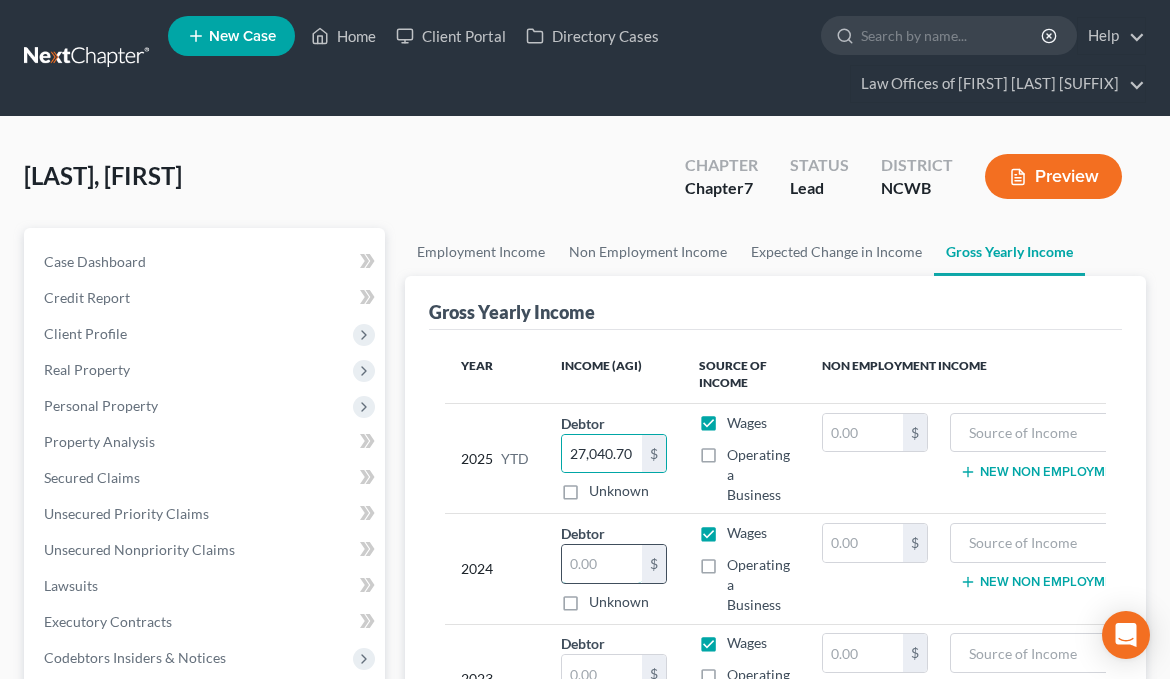 click at bounding box center [602, 564] 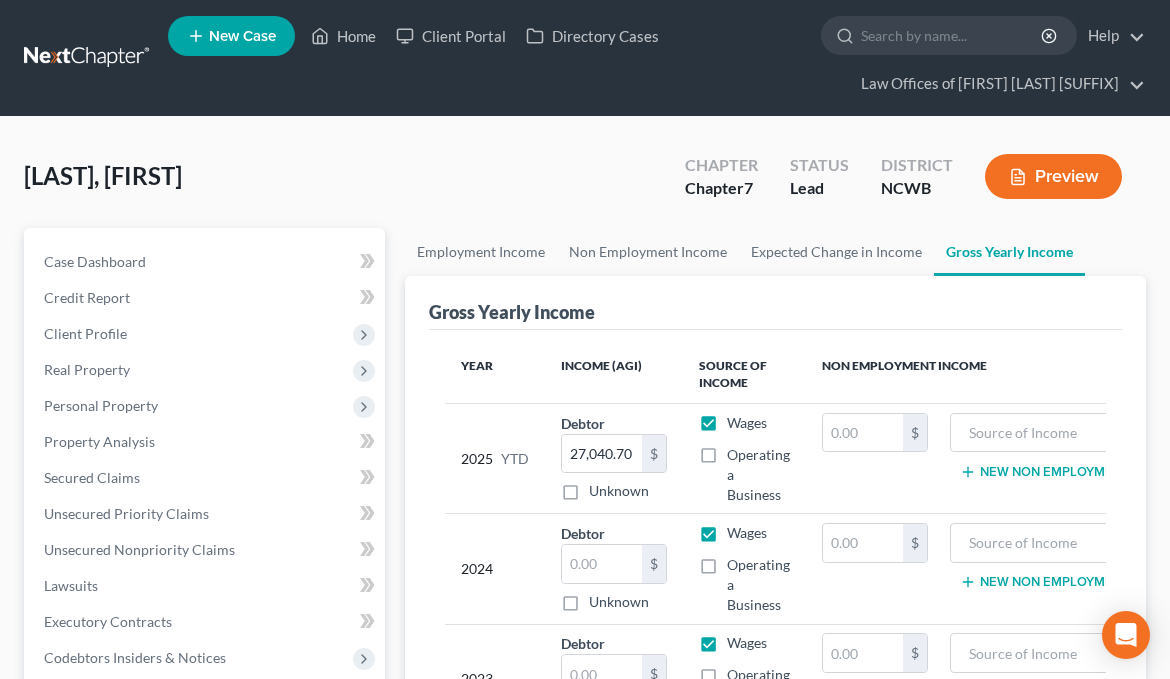 click on "Preview" at bounding box center [1053, 176] 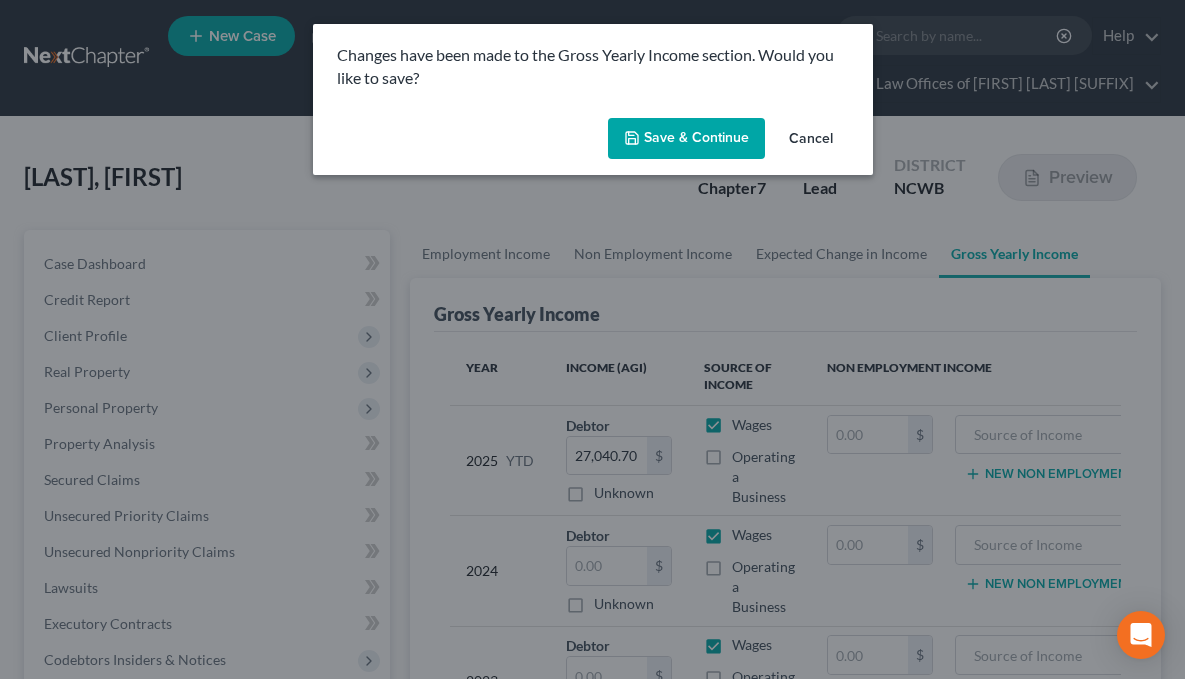 click on "Save & Continue" at bounding box center (686, 139) 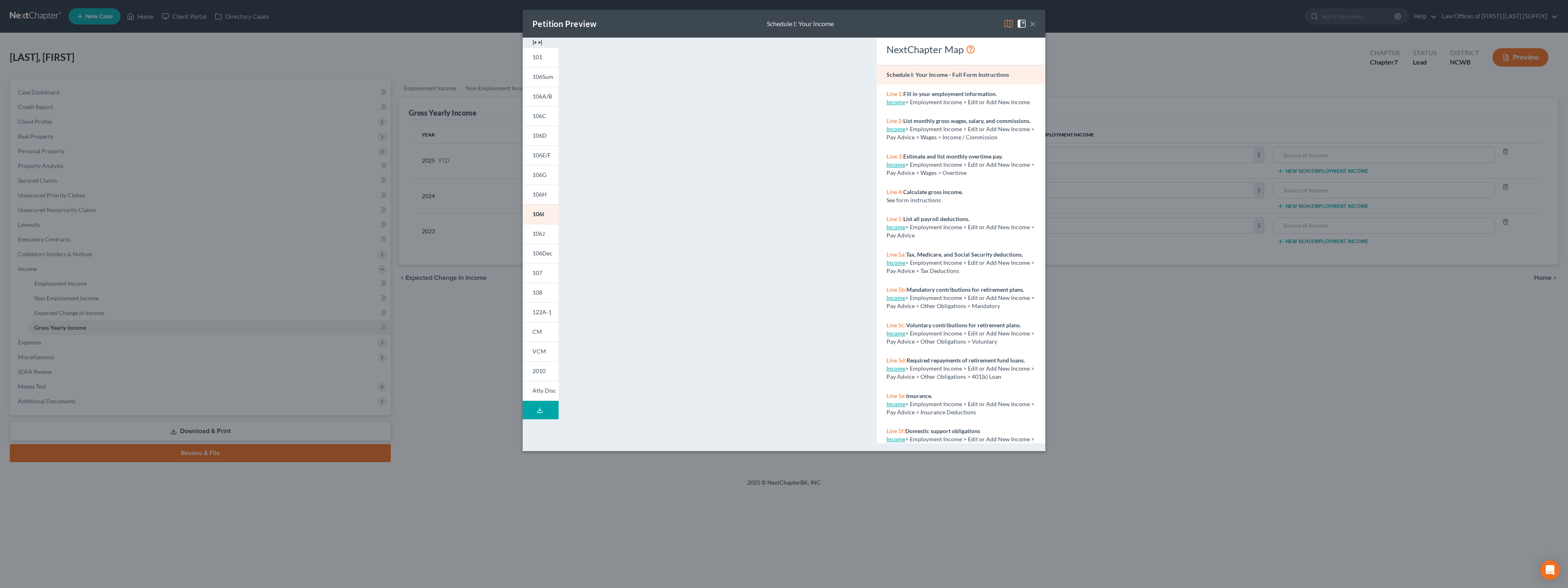 click on "×" at bounding box center (1033, 24) 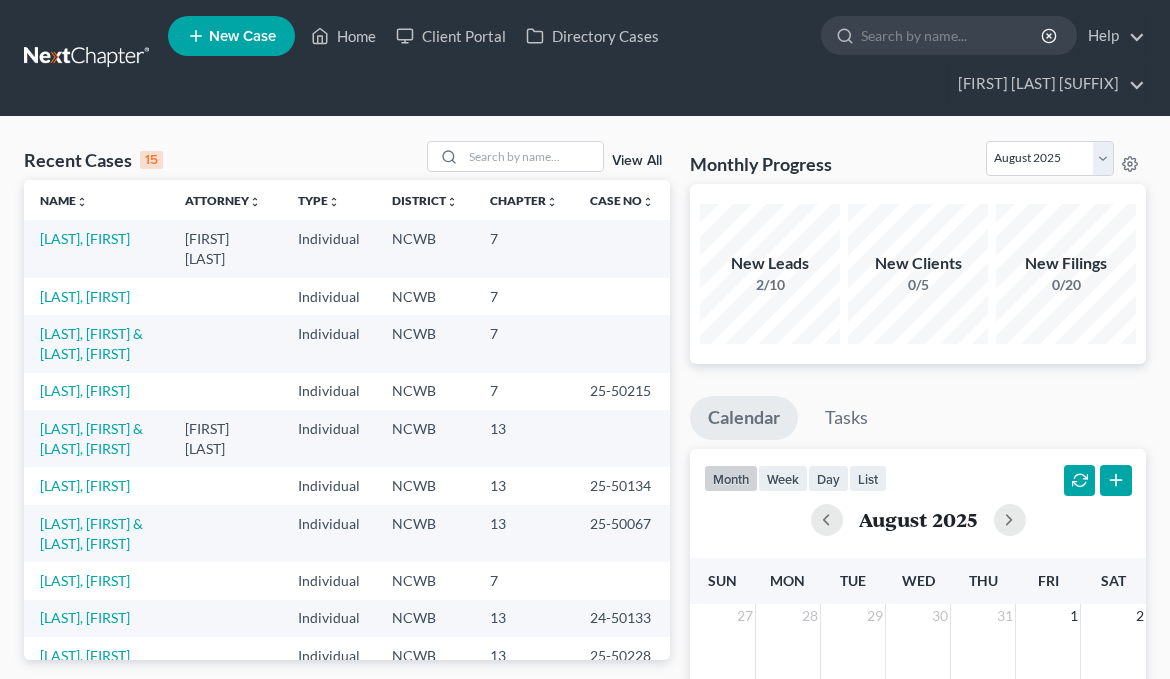 scroll, scrollTop: 0, scrollLeft: 0, axis: both 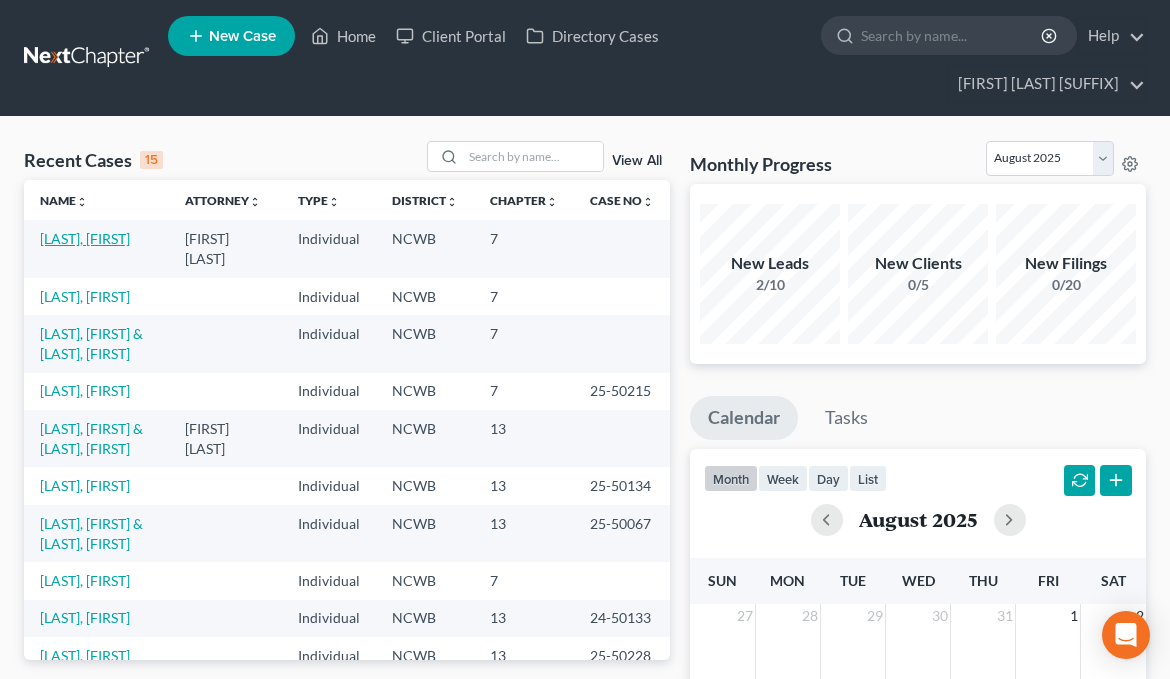 click on "[LAST], [FIRST]" at bounding box center [85, 238] 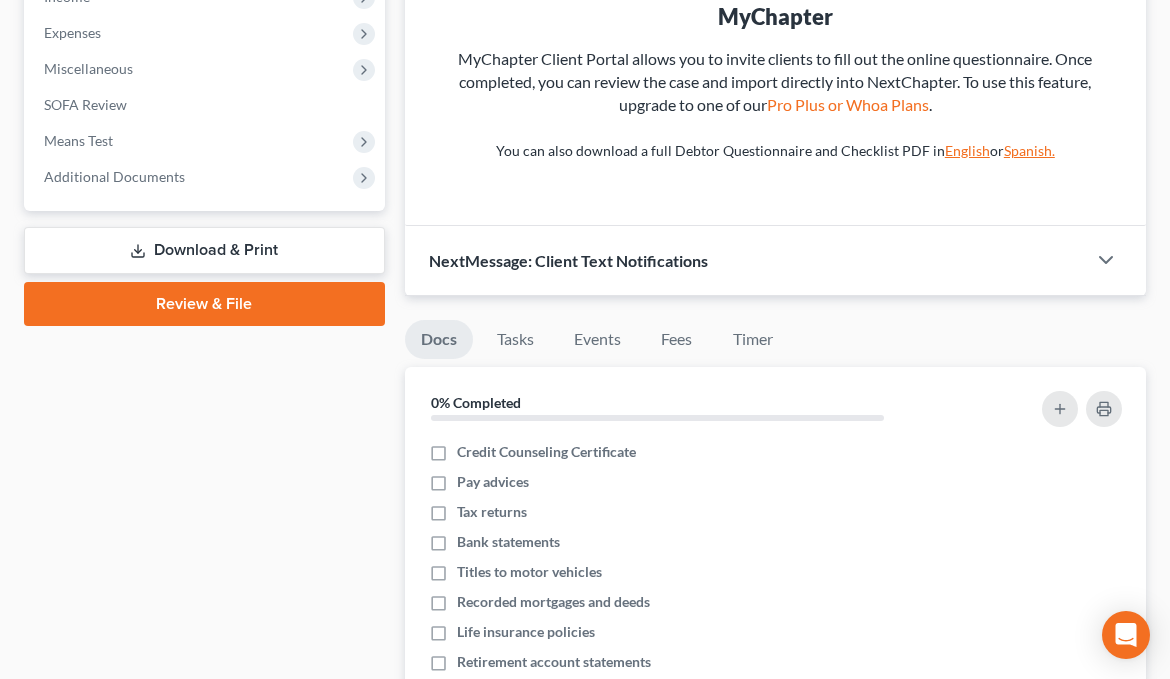 scroll, scrollTop: 702, scrollLeft: 0, axis: vertical 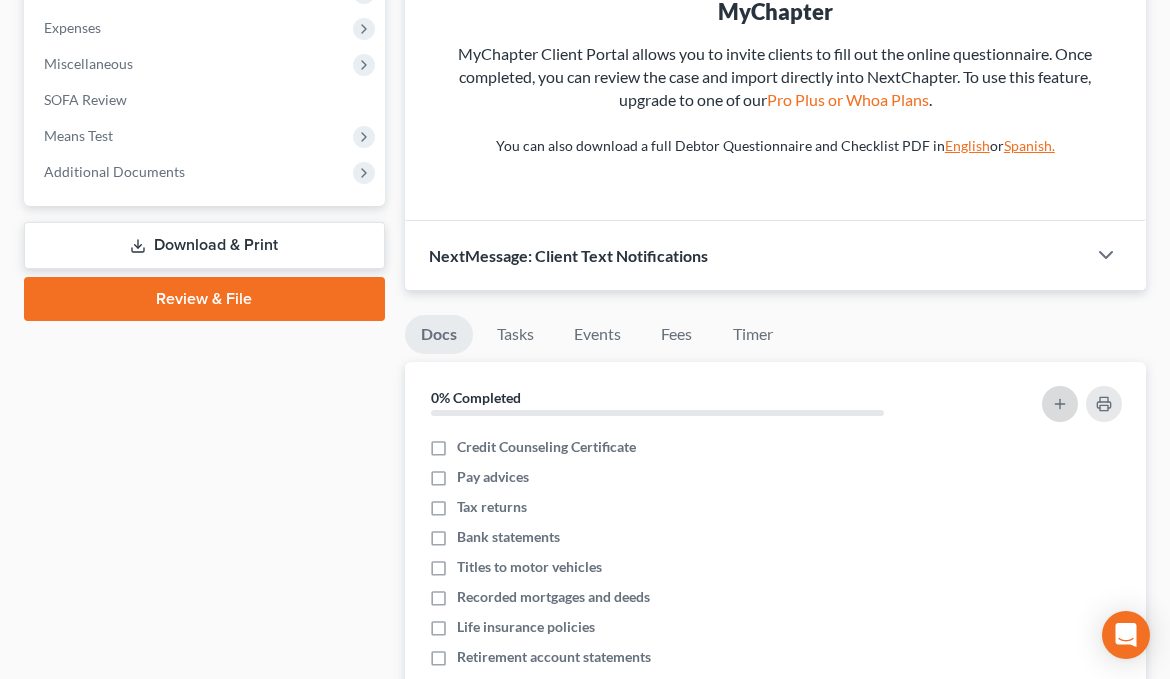 click 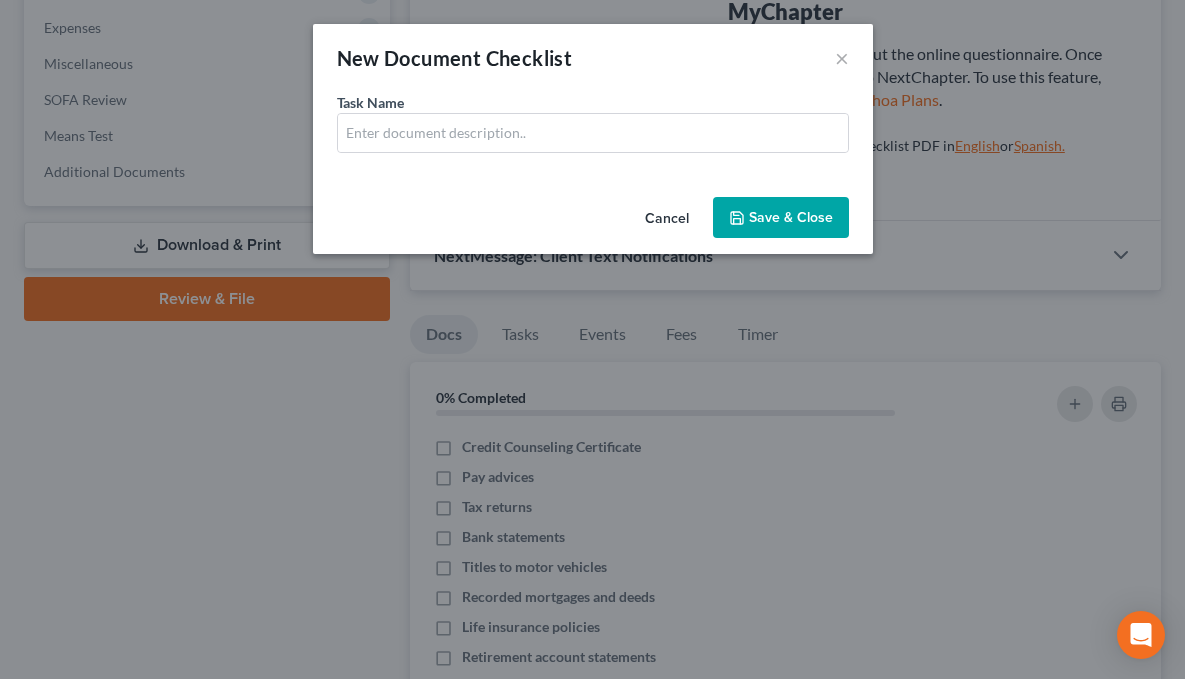 click on "Cancel" at bounding box center (667, 219) 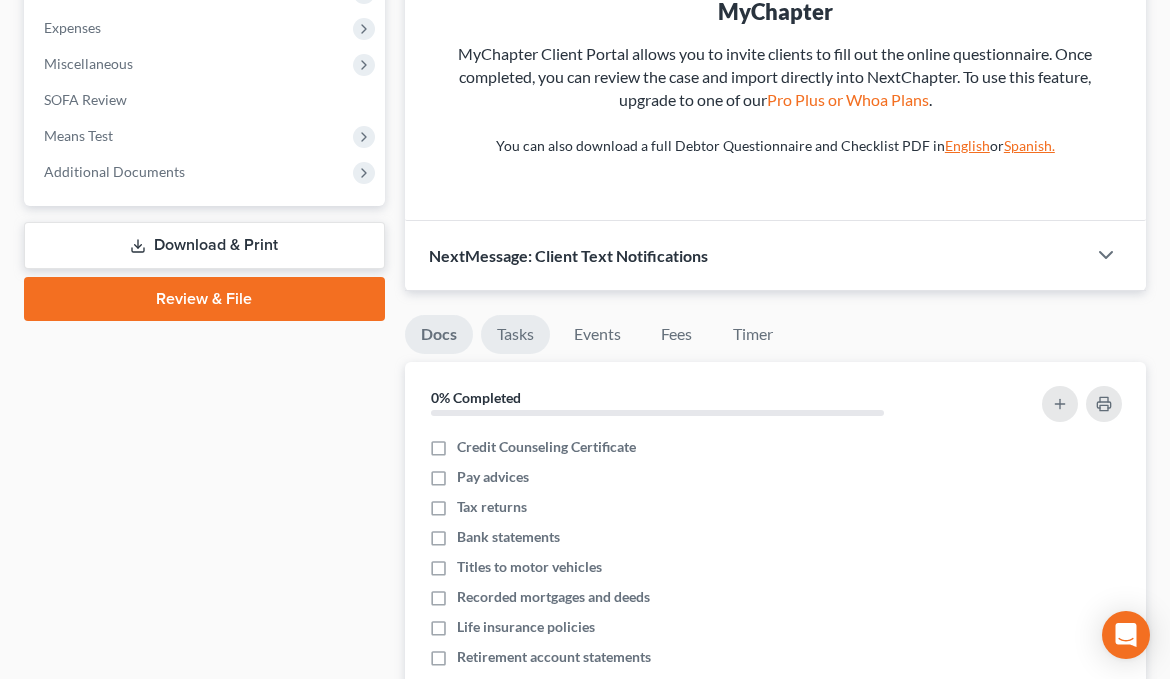 click on "Tasks" at bounding box center (515, 334) 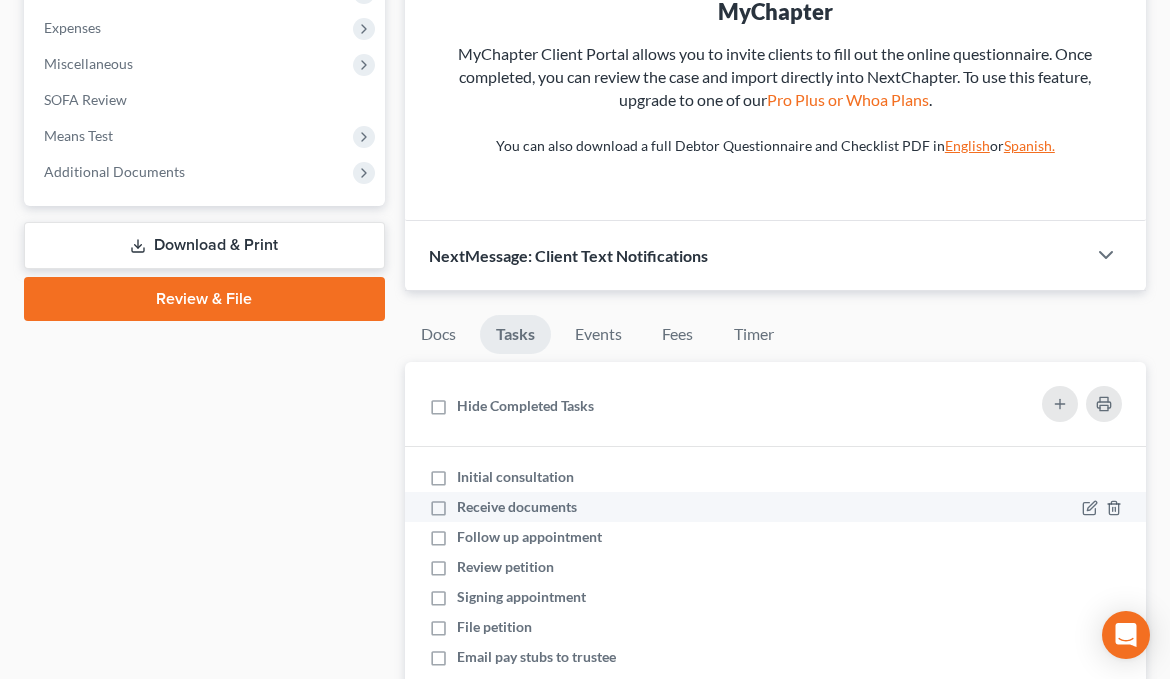 scroll, scrollTop: 0, scrollLeft: 0, axis: both 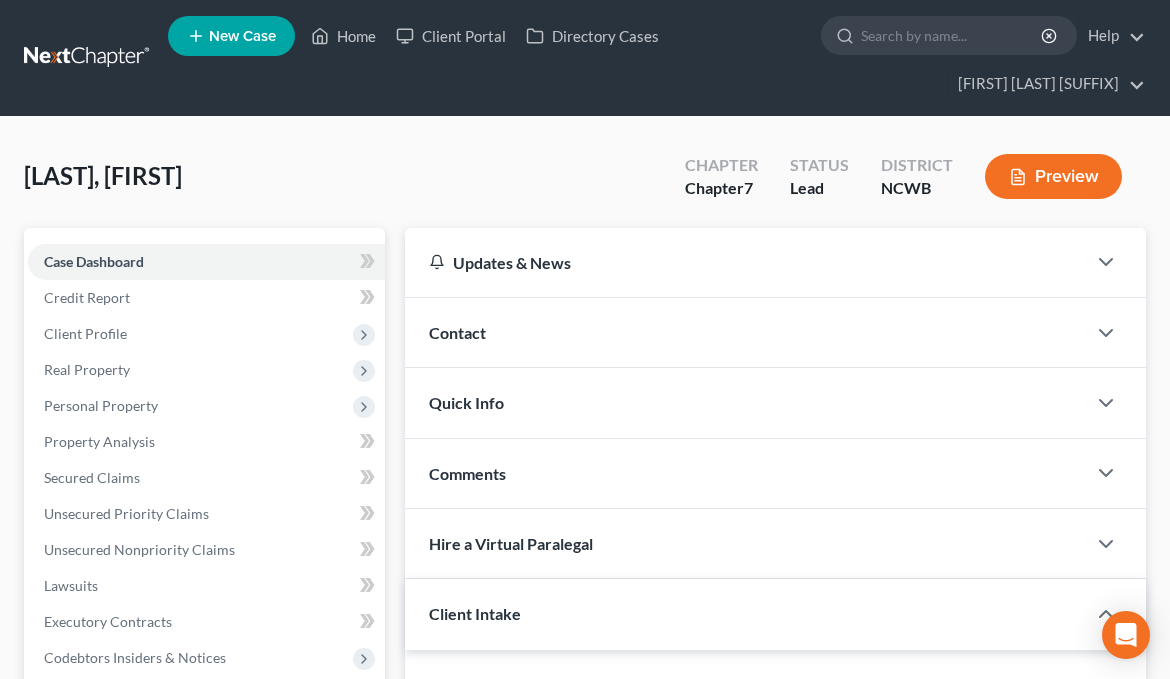 click on "Updates & News" at bounding box center [745, 262] 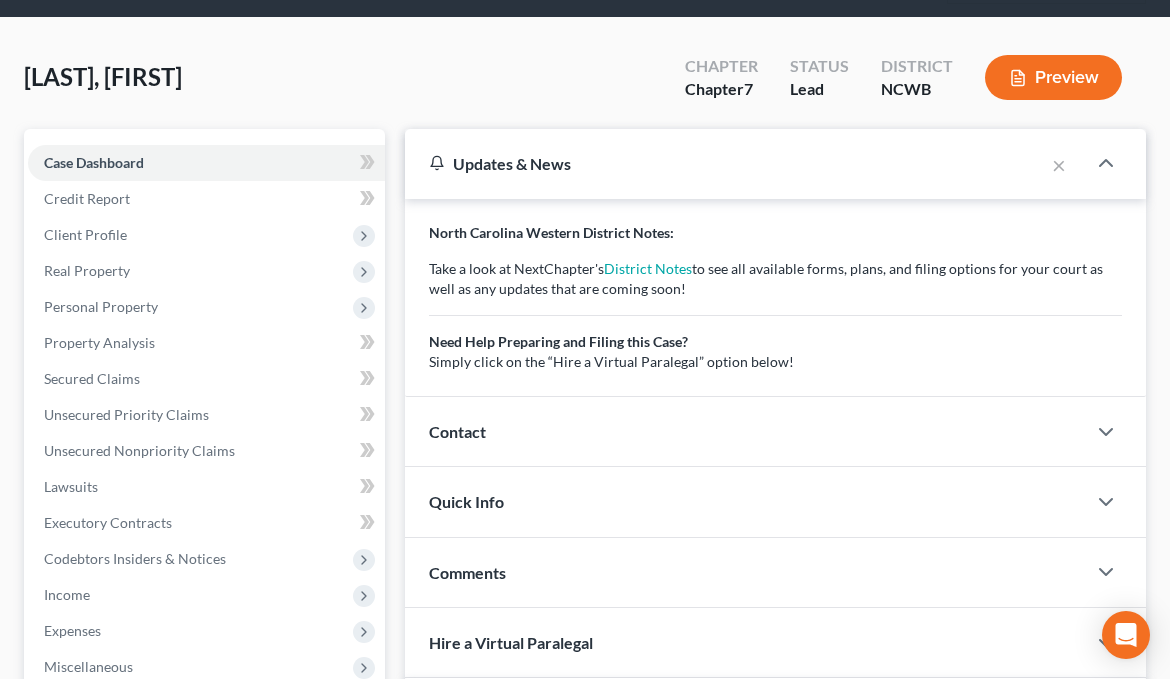 scroll, scrollTop: 100, scrollLeft: 0, axis: vertical 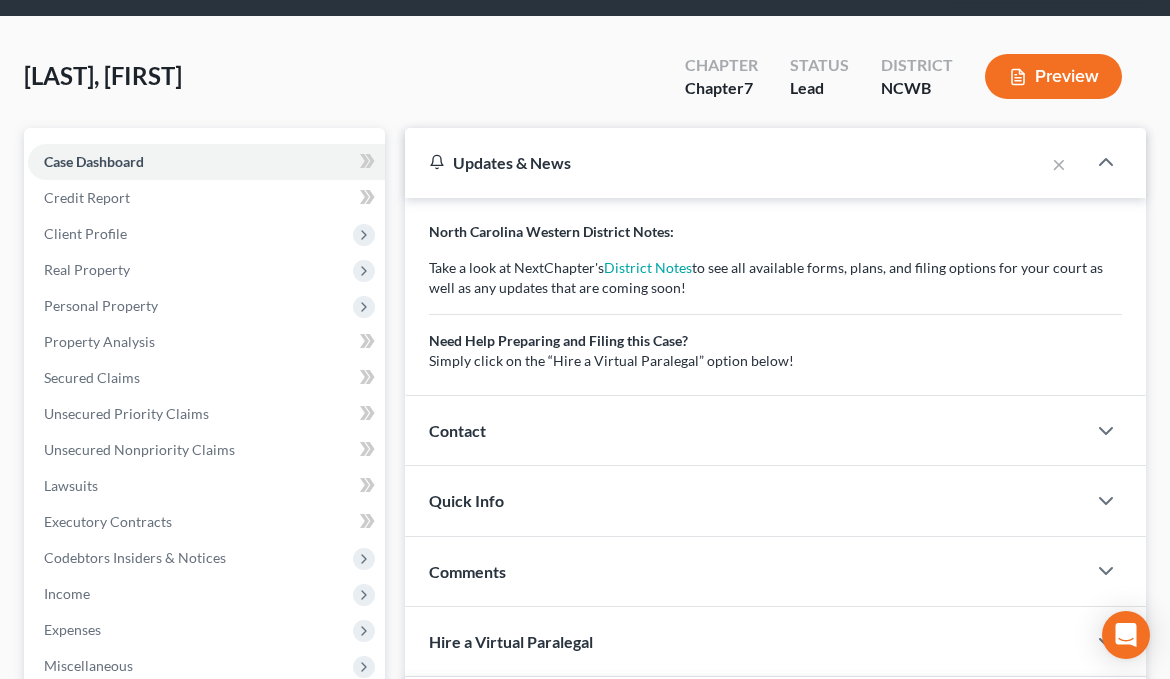 click on "Comments" at bounding box center (745, 571) 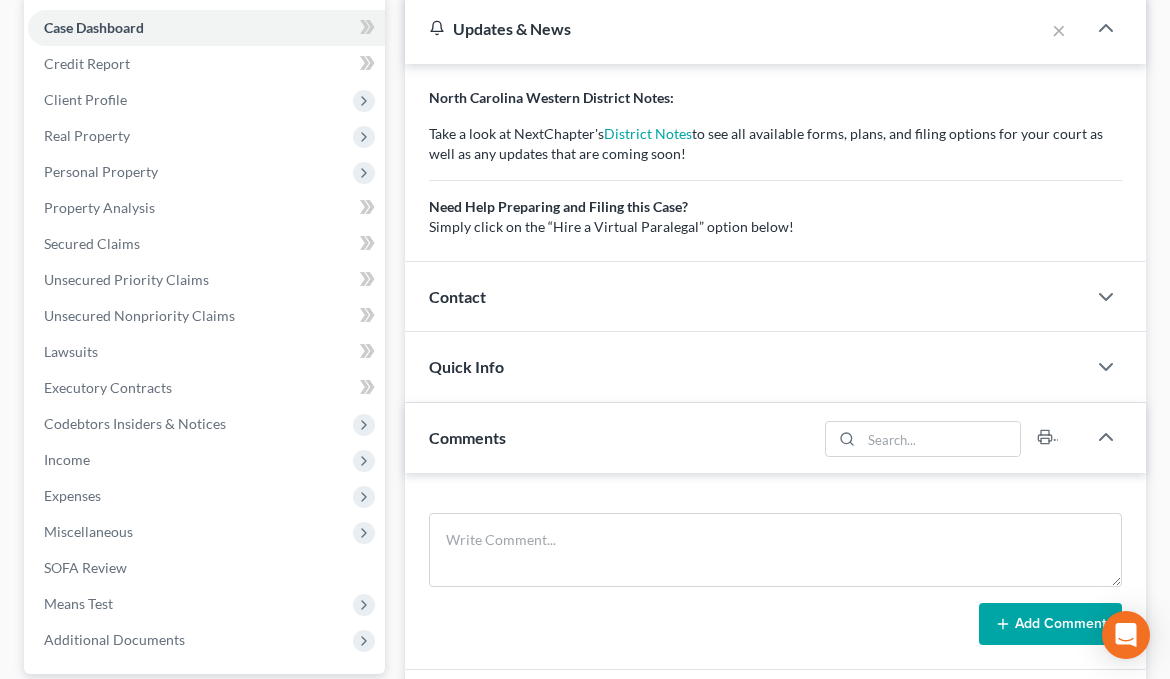scroll, scrollTop: 300, scrollLeft: 0, axis: vertical 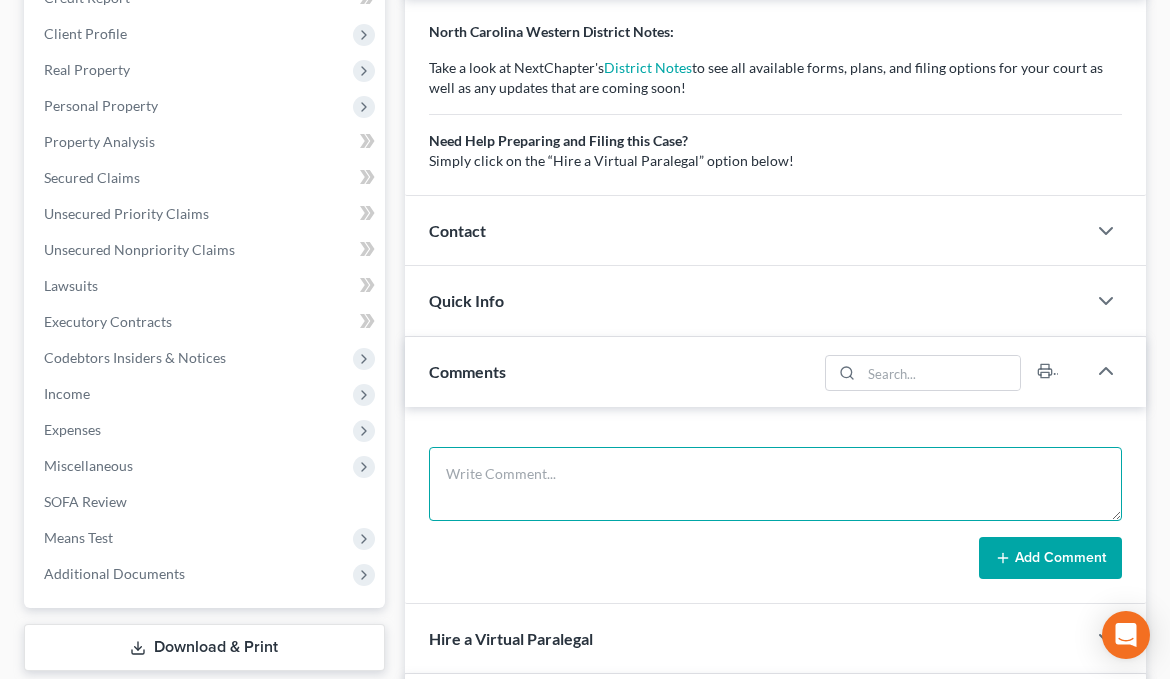 click at bounding box center (775, 484) 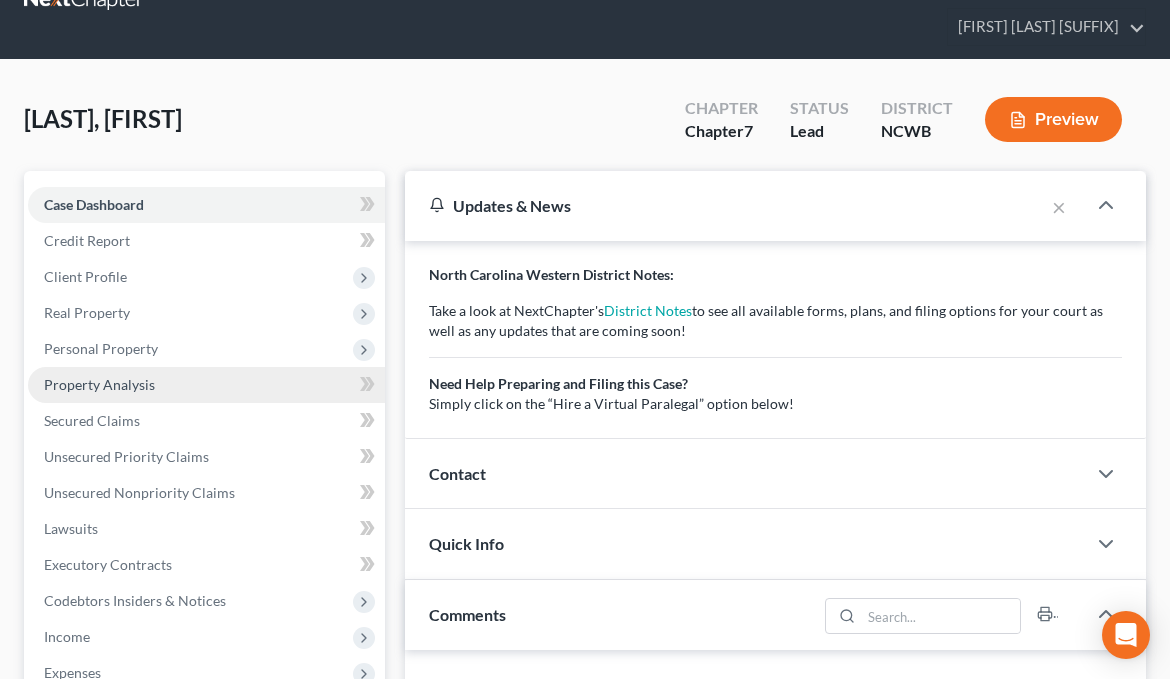 scroll, scrollTop: 0, scrollLeft: 0, axis: both 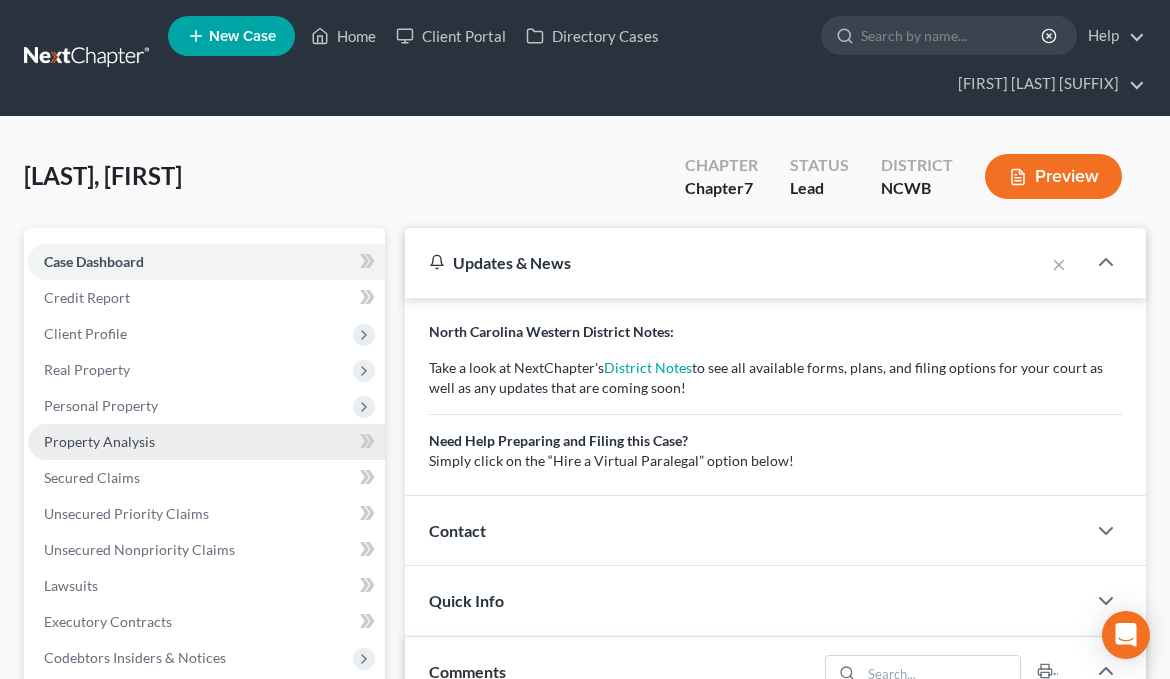 type on "Questions:  updated mileage, updated paystubs, 2024 and 2023 taxes," 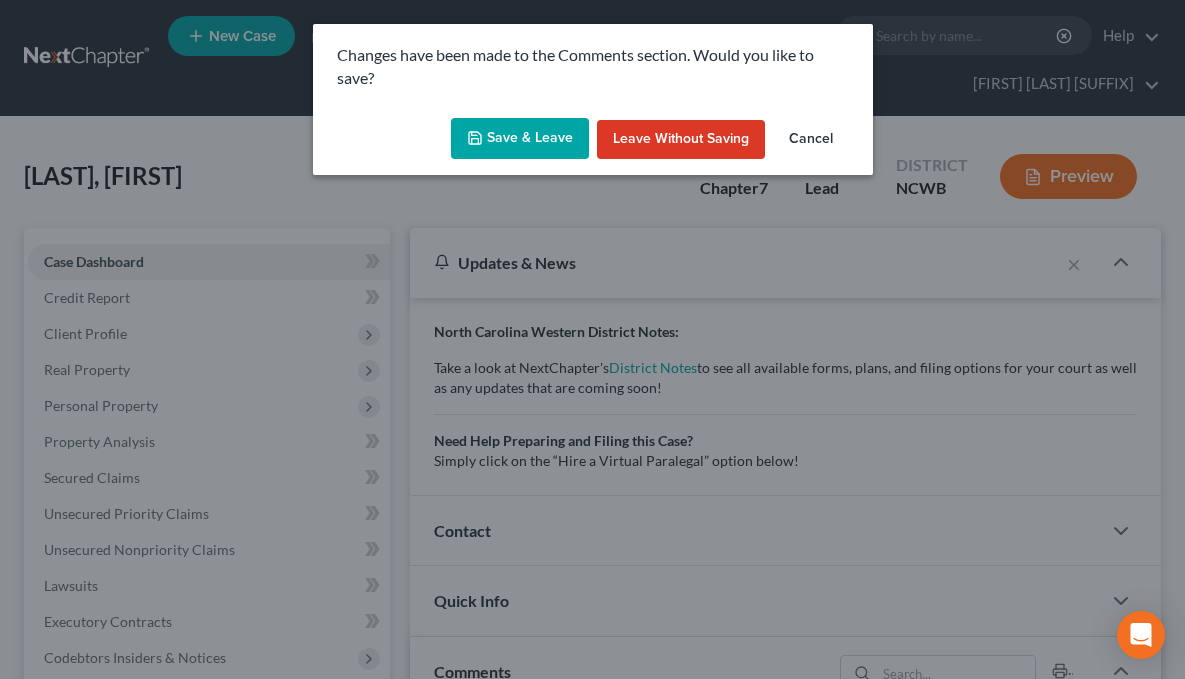 click on "Save & Leave" at bounding box center (520, 139) 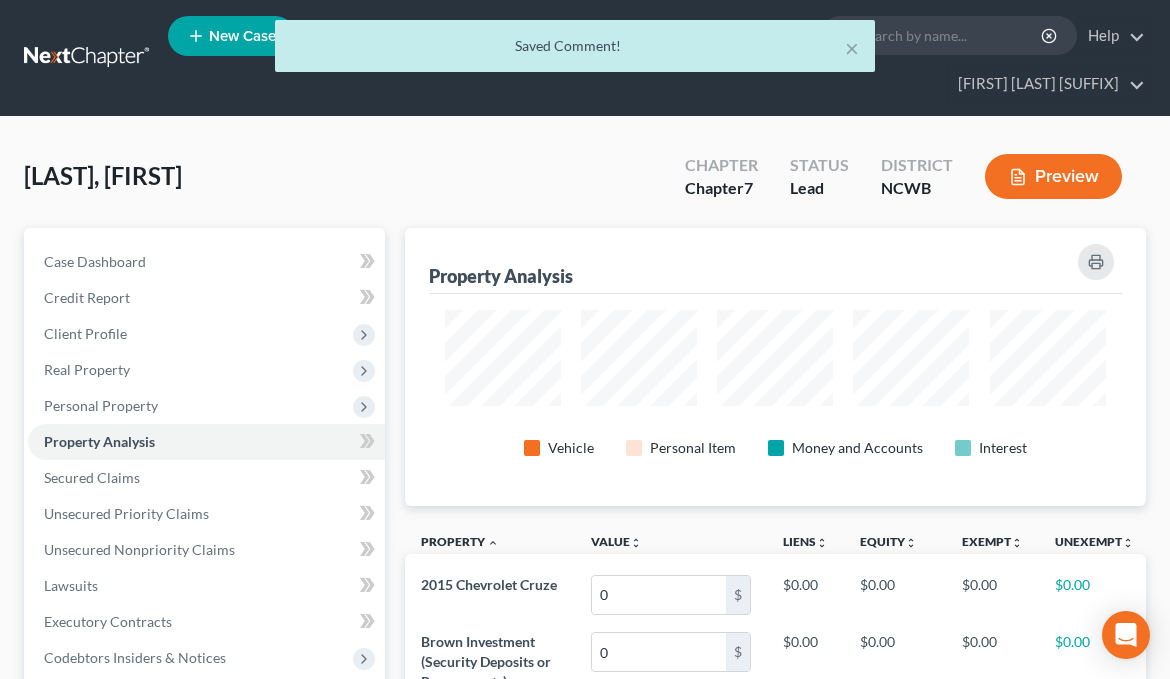 scroll, scrollTop: 999722, scrollLeft: 999259, axis: both 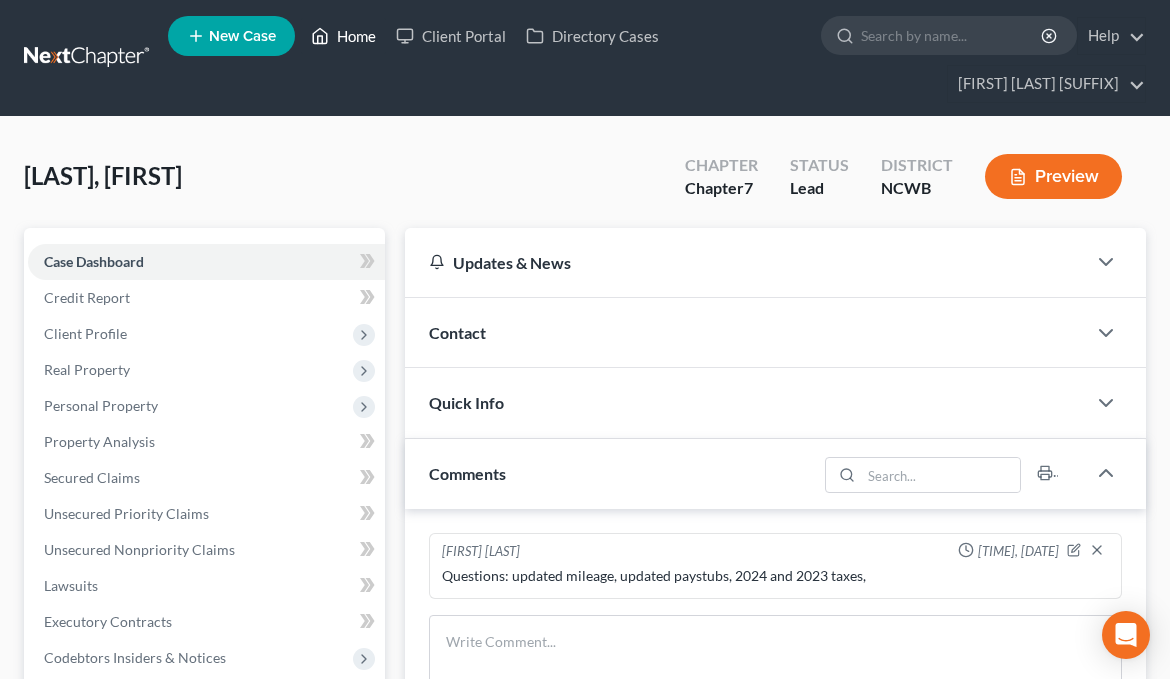 click on "Home" at bounding box center [343, 36] 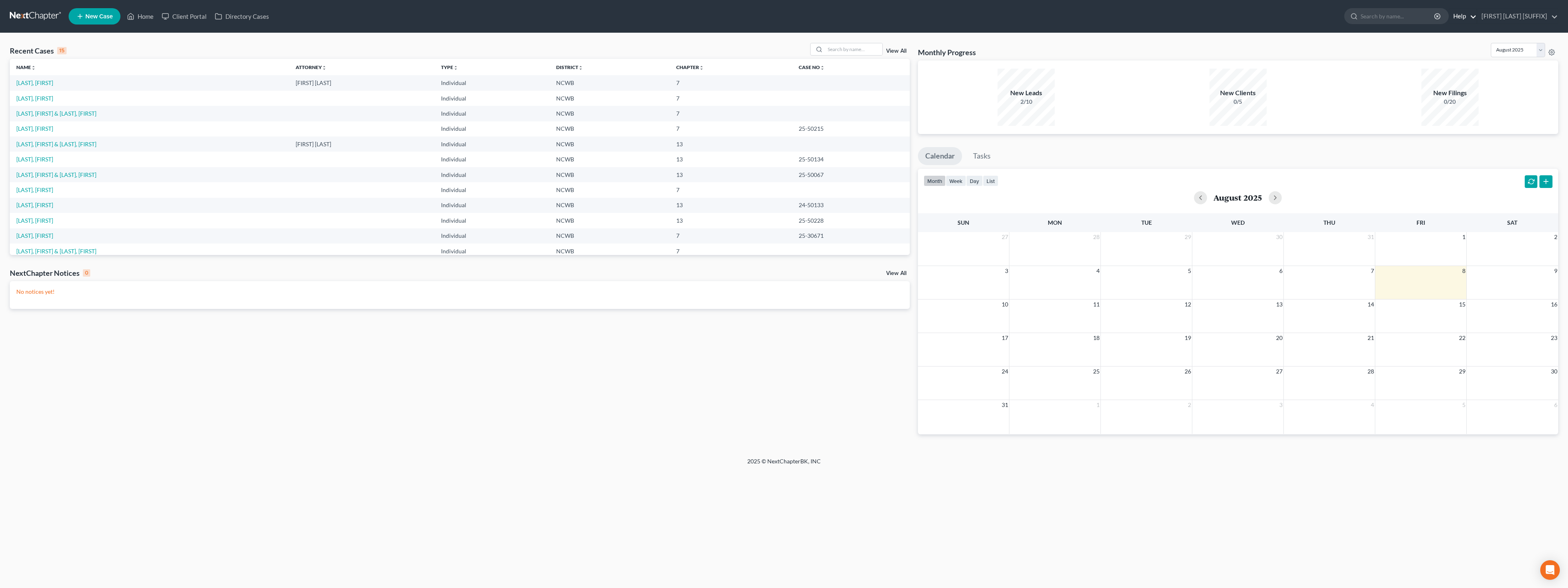 click on "Help" at bounding box center (1463, 16) 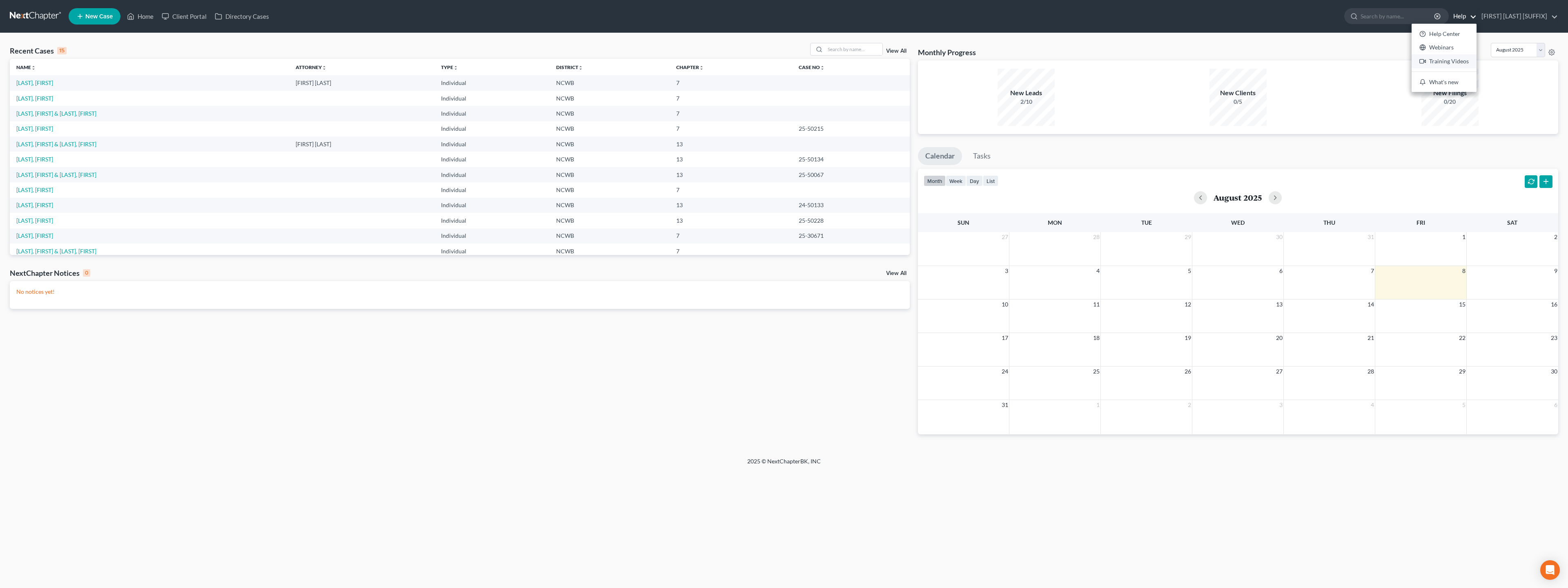 click on "Training Videos" at bounding box center (1444, 61) 